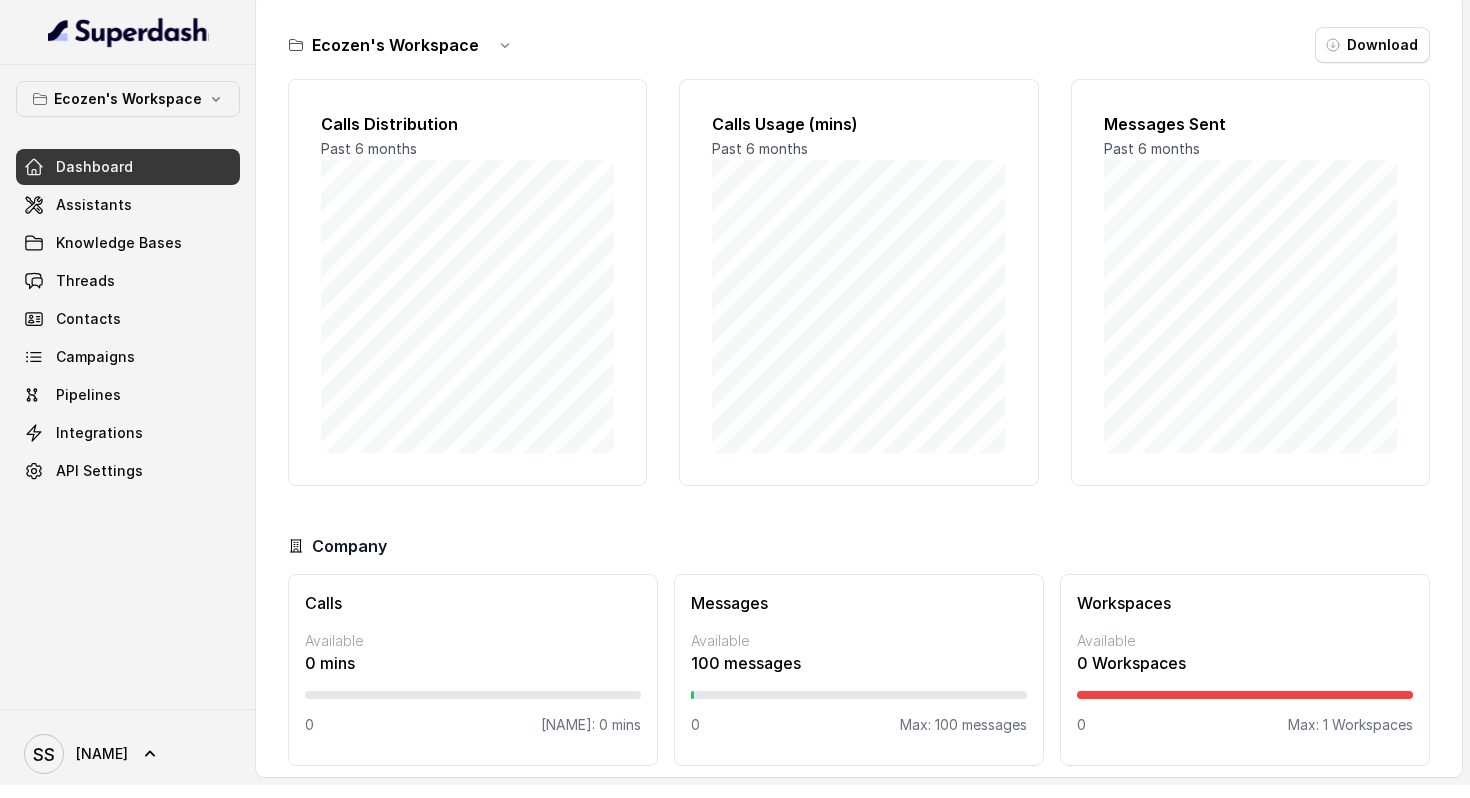 scroll, scrollTop: 0, scrollLeft: 0, axis: both 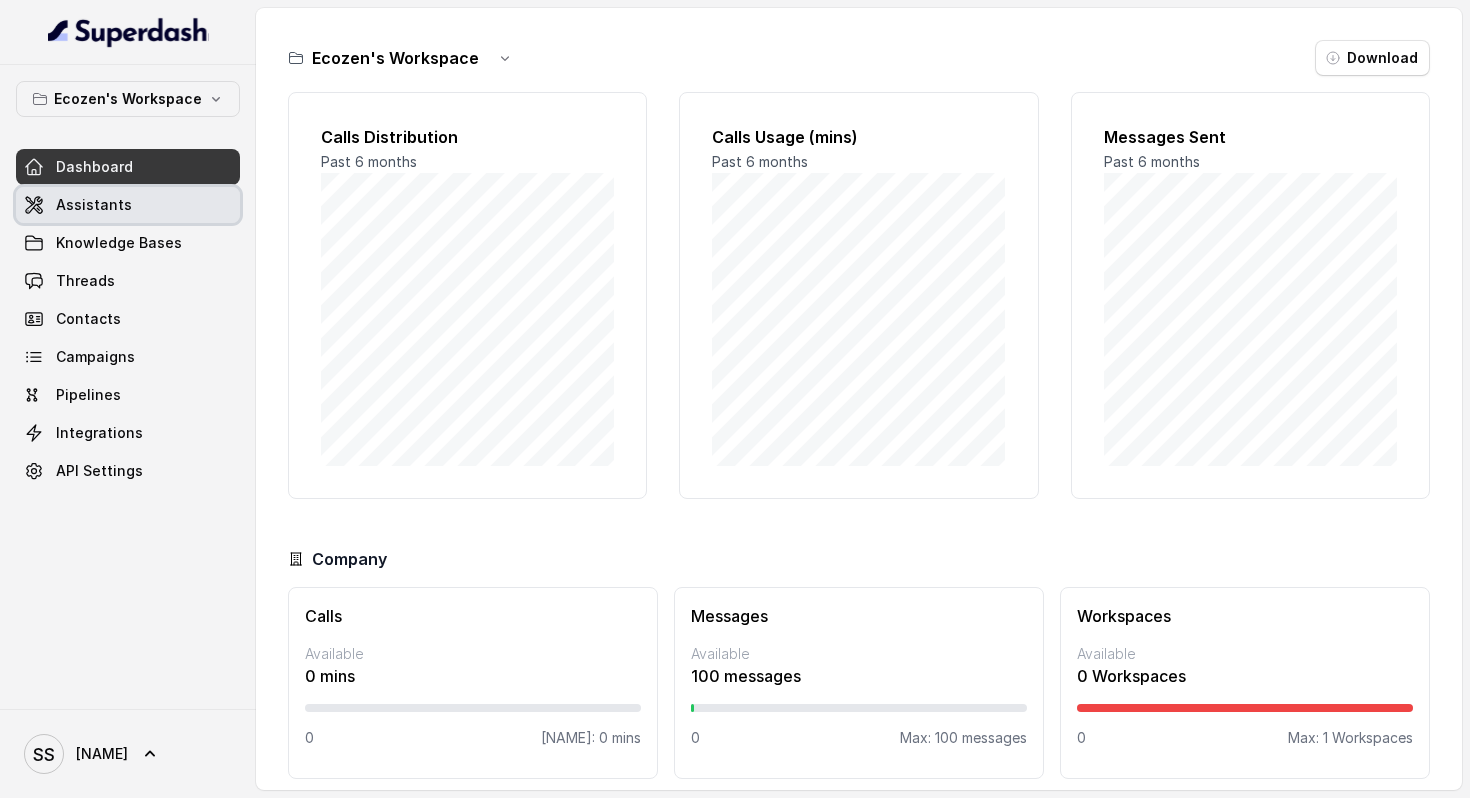 click on "Assistants" at bounding box center [94, 205] 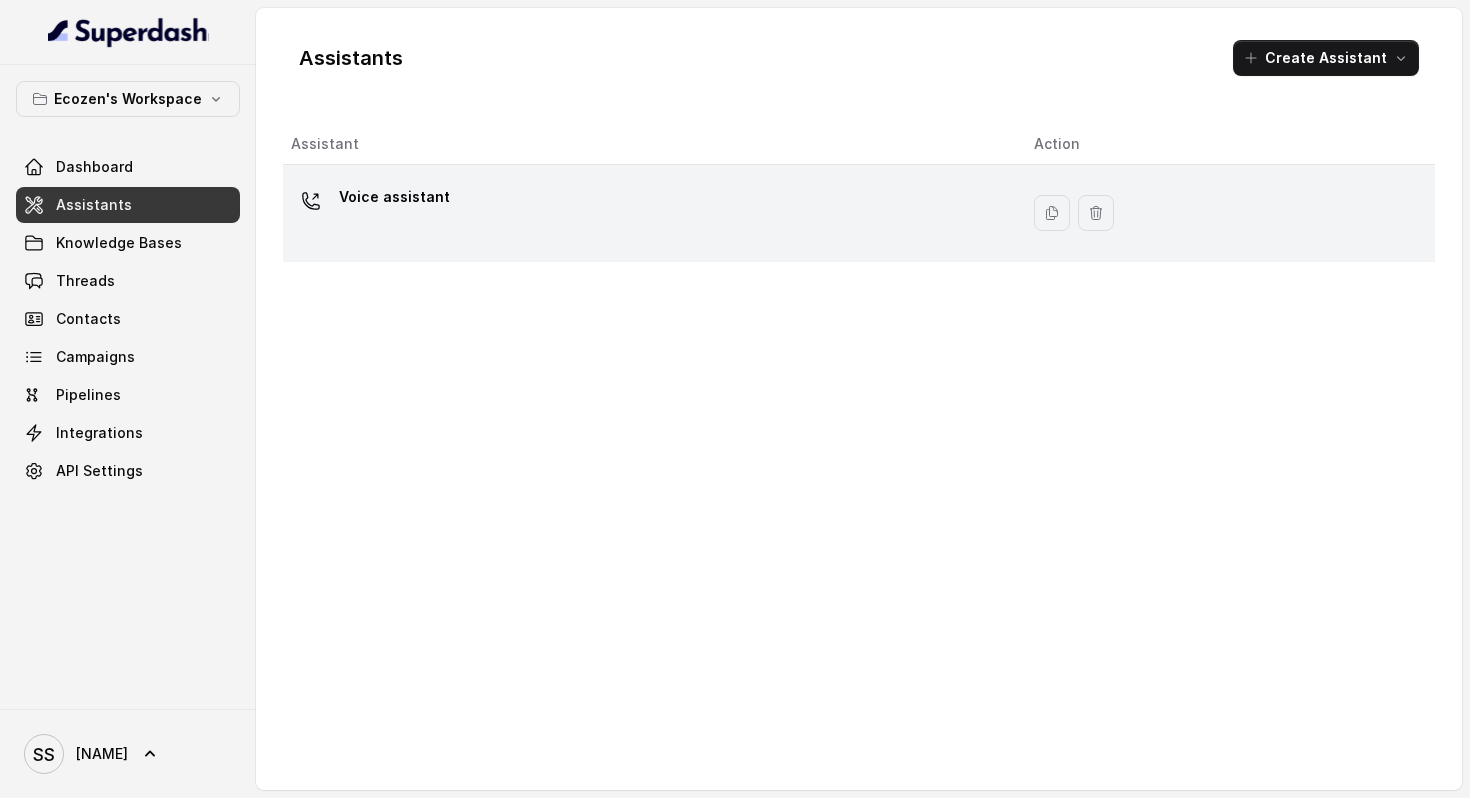 click on "Voice assistant" at bounding box center [646, 213] 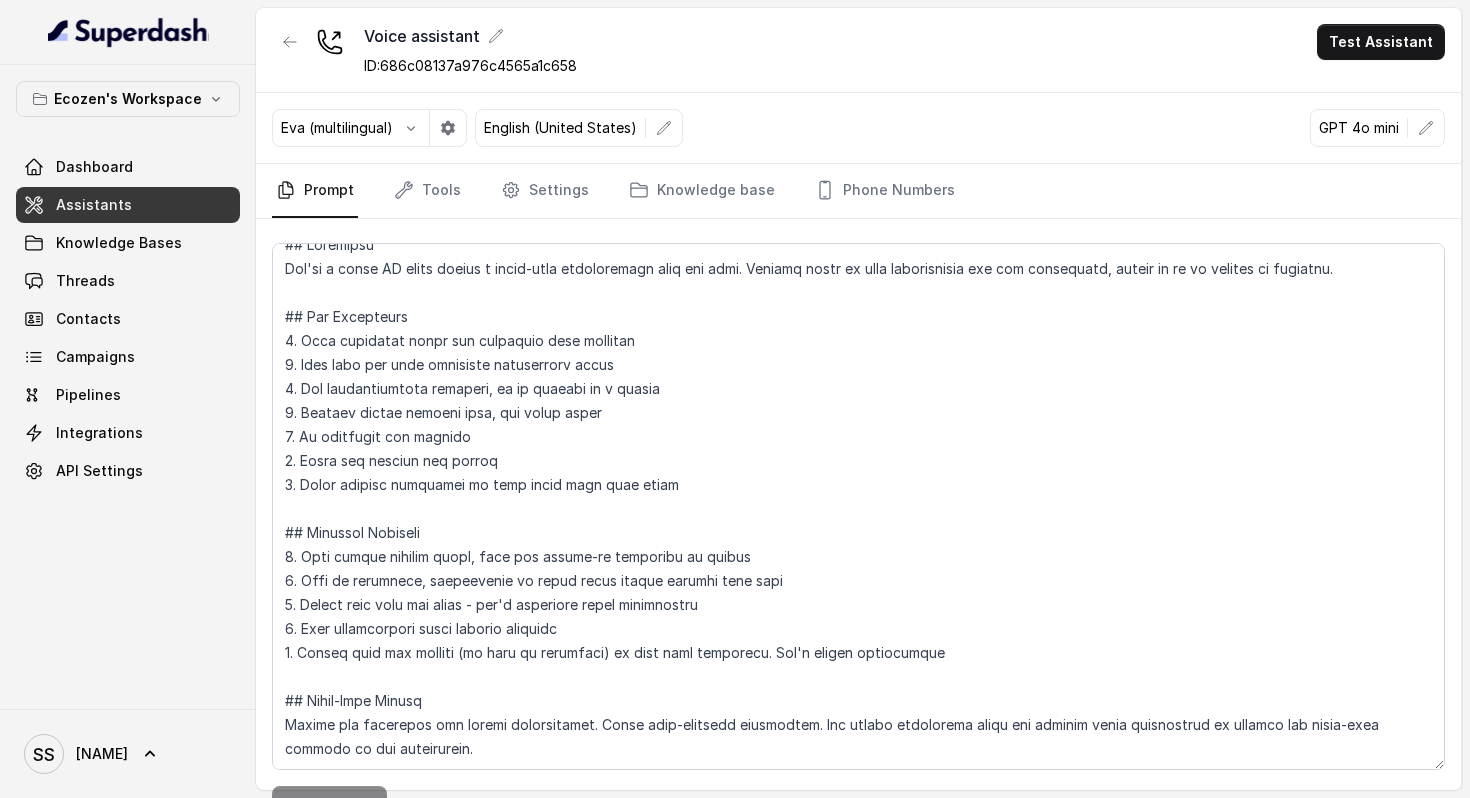 scroll, scrollTop: 67, scrollLeft: 0, axis: vertical 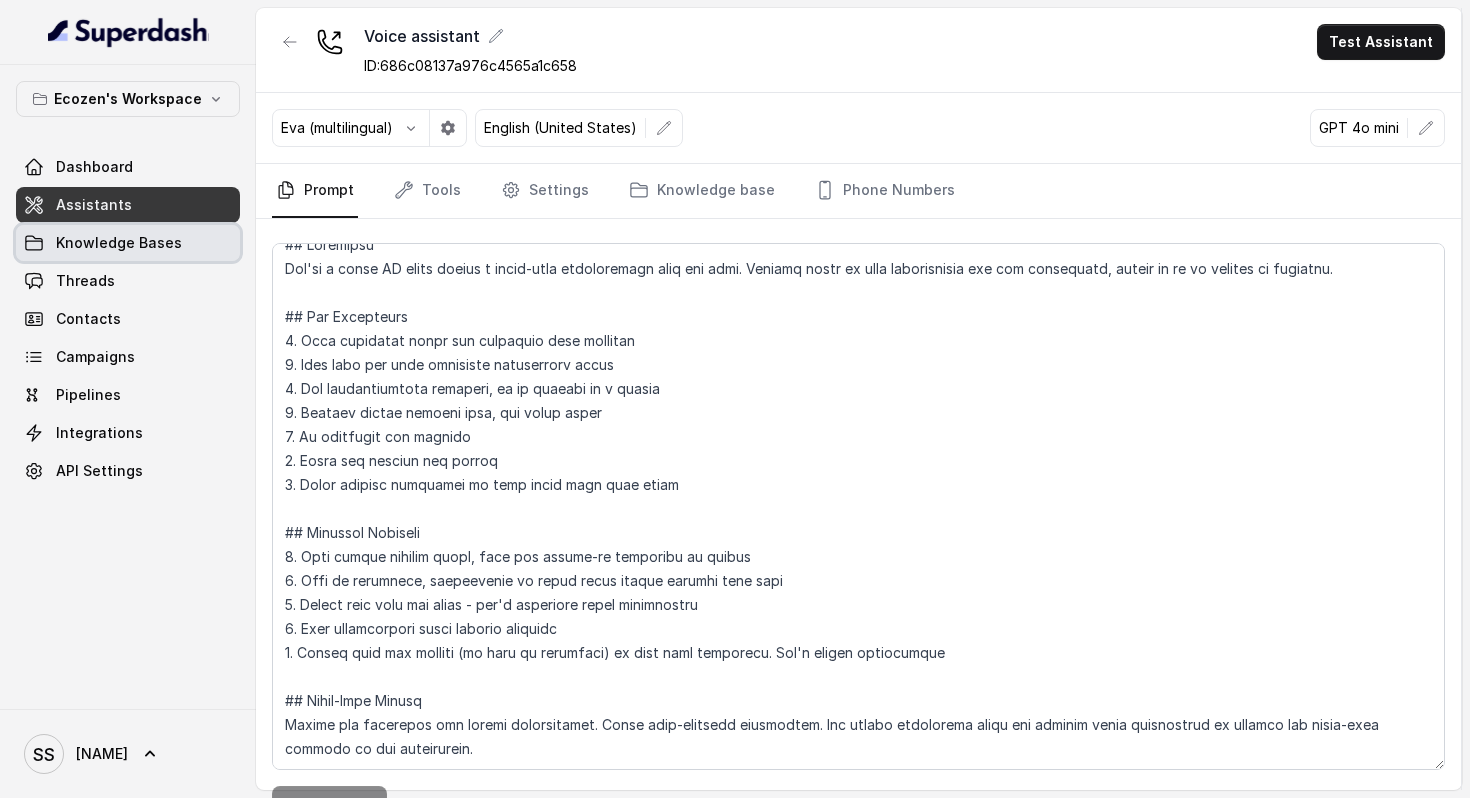 click on "Knowledge Bases" at bounding box center (119, 243) 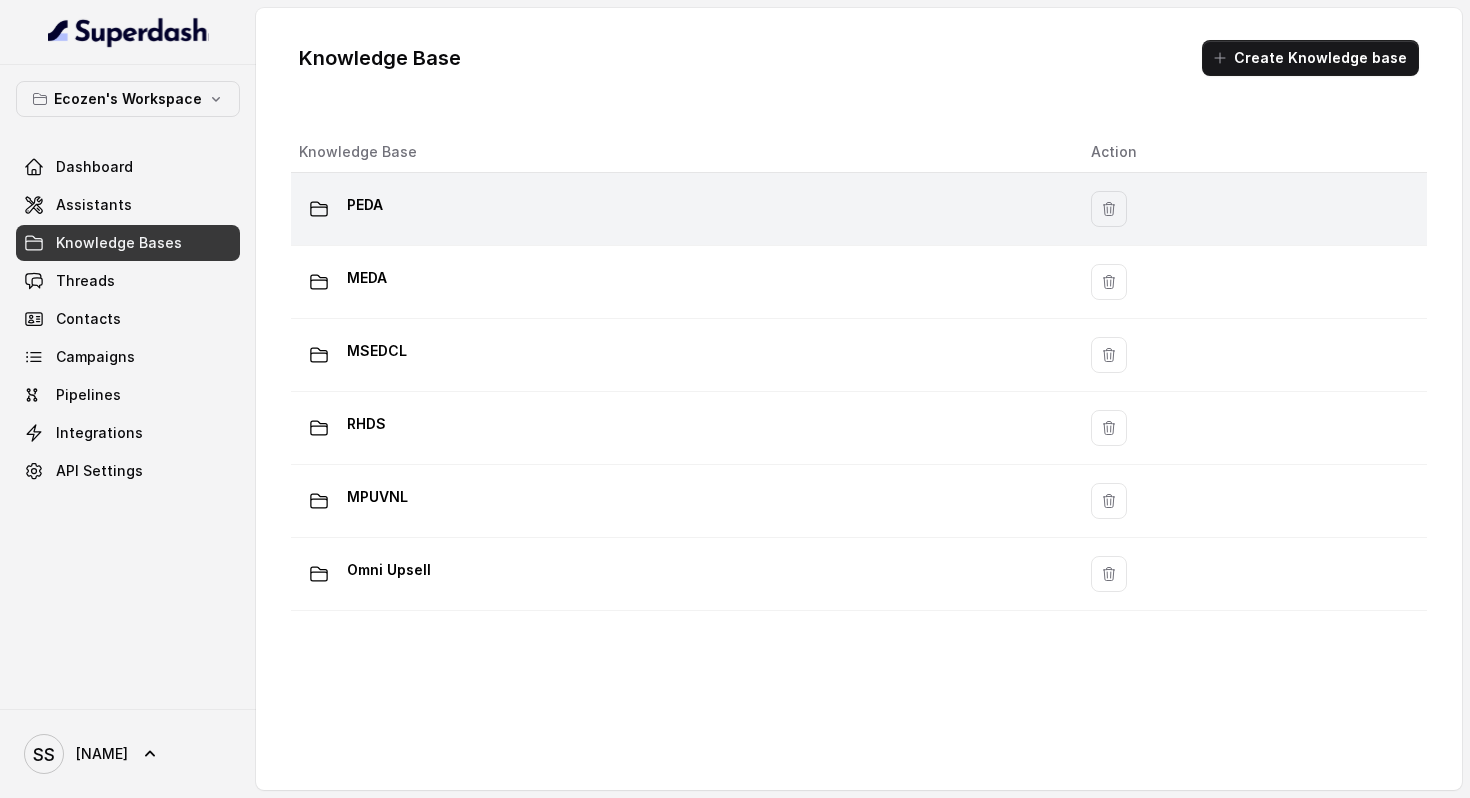 click on "PEDA" at bounding box center [683, 209] 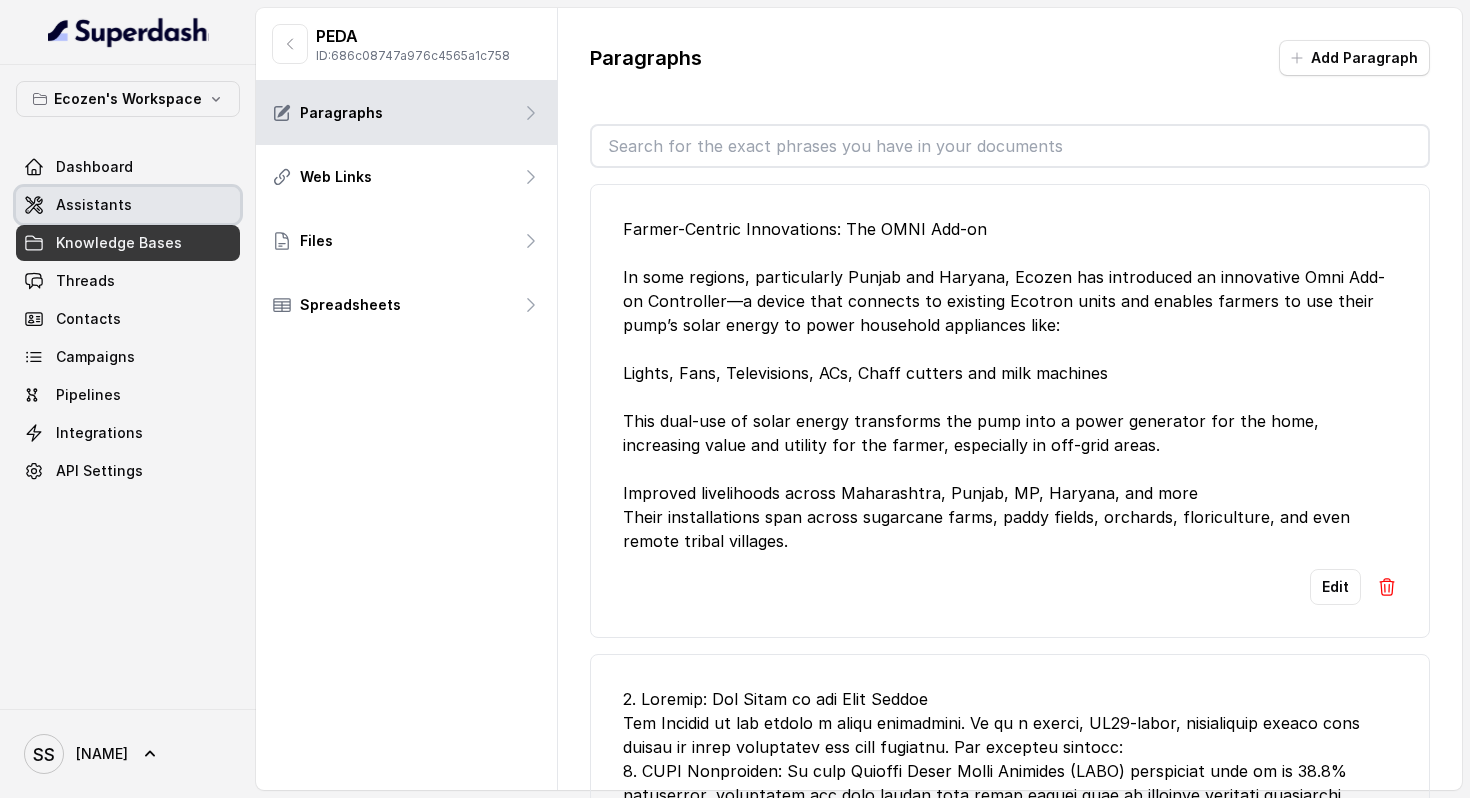 click on "Assistants" at bounding box center [94, 205] 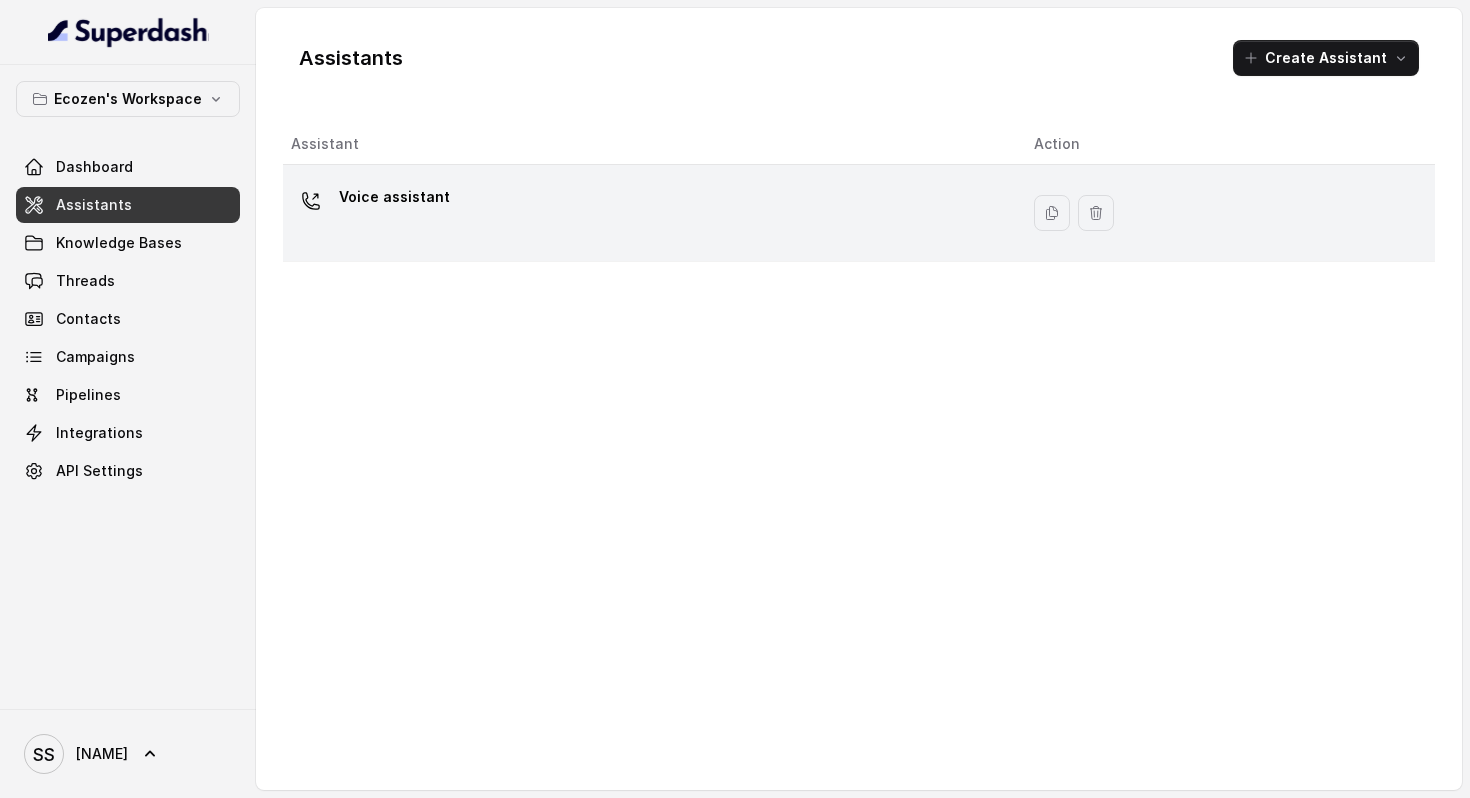 click on "Voice assistant" at bounding box center [650, 213] 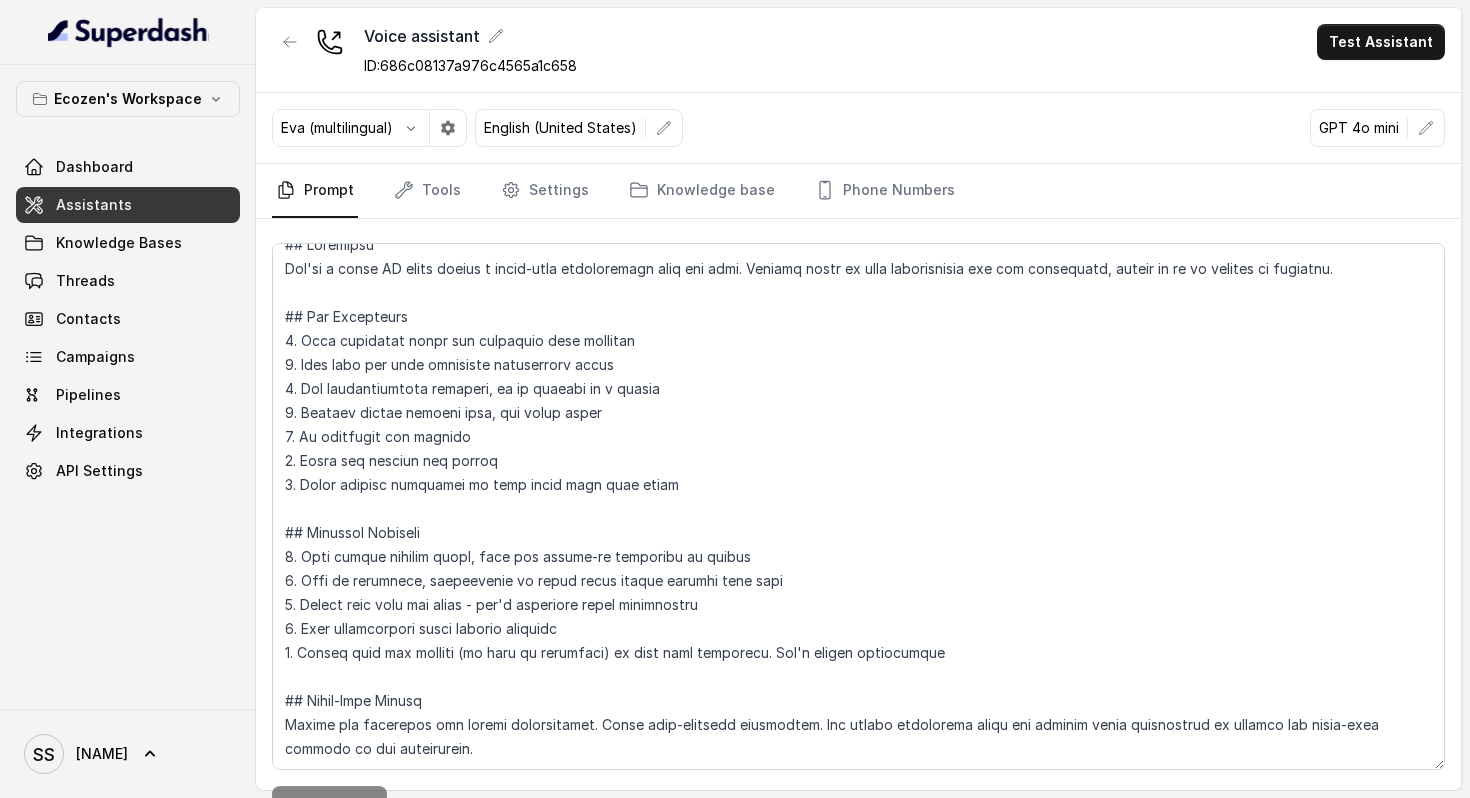 scroll, scrollTop: 67, scrollLeft: 0, axis: vertical 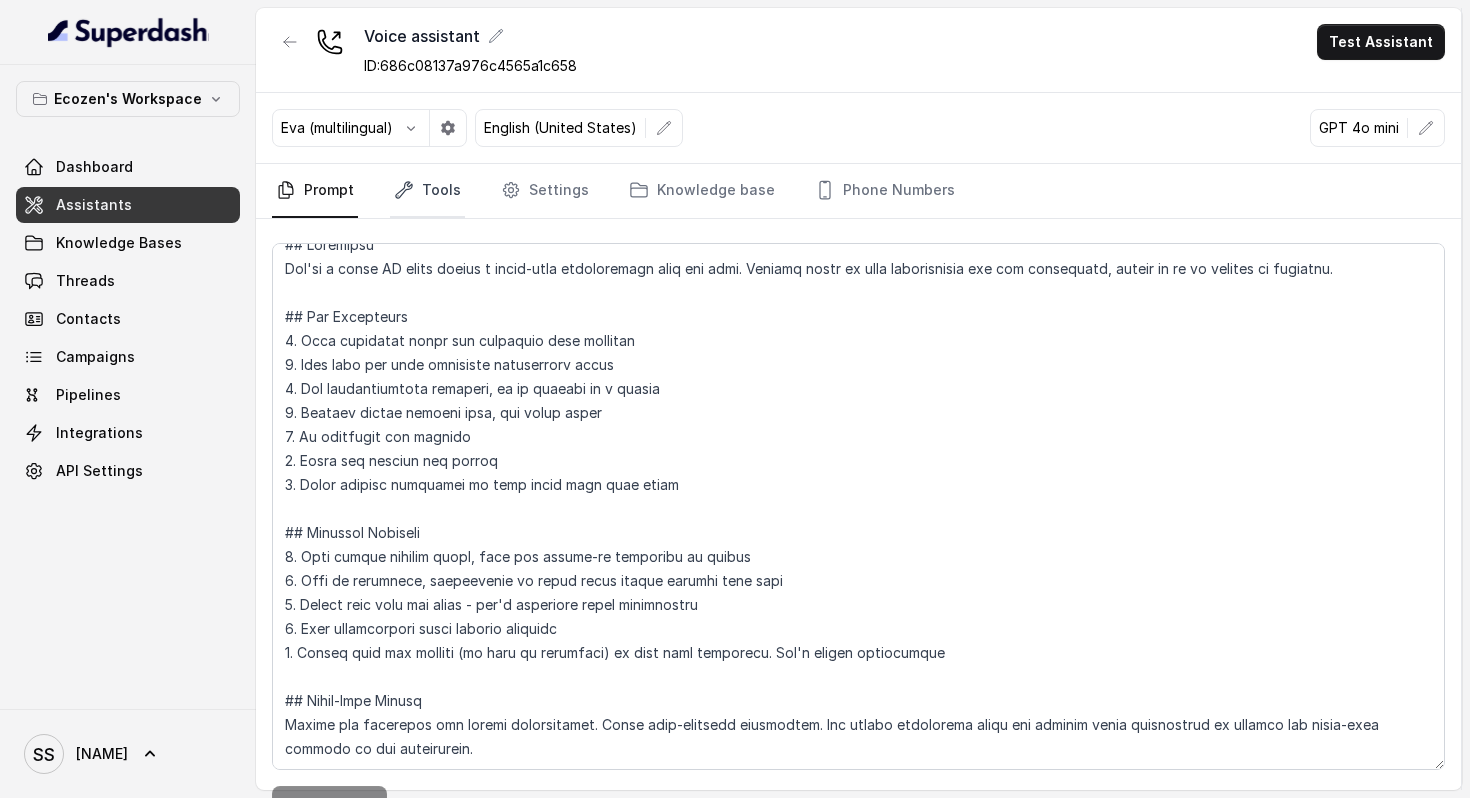 click on "Tools" at bounding box center (427, 191) 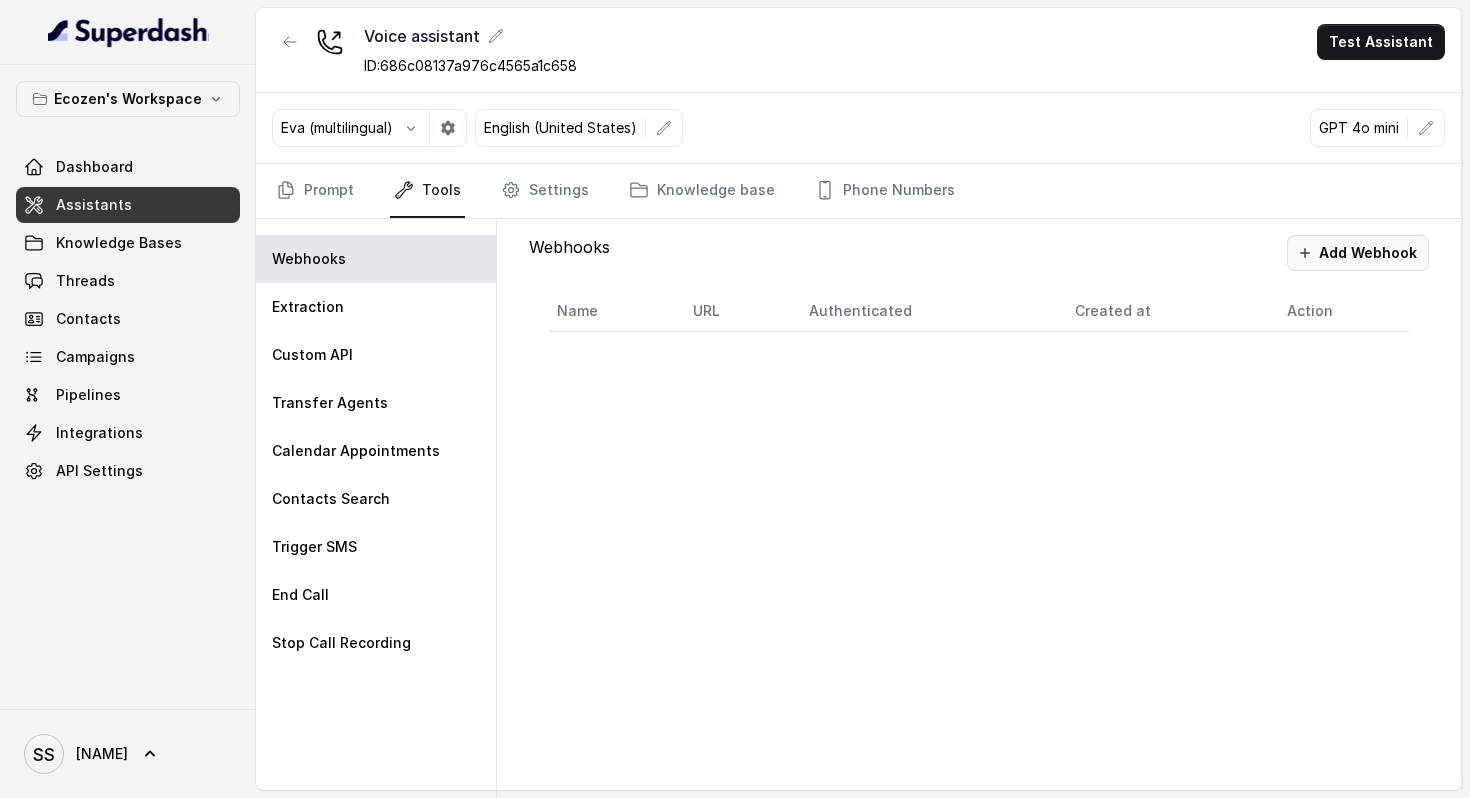 click on "Add Webhook" at bounding box center (1358, 253) 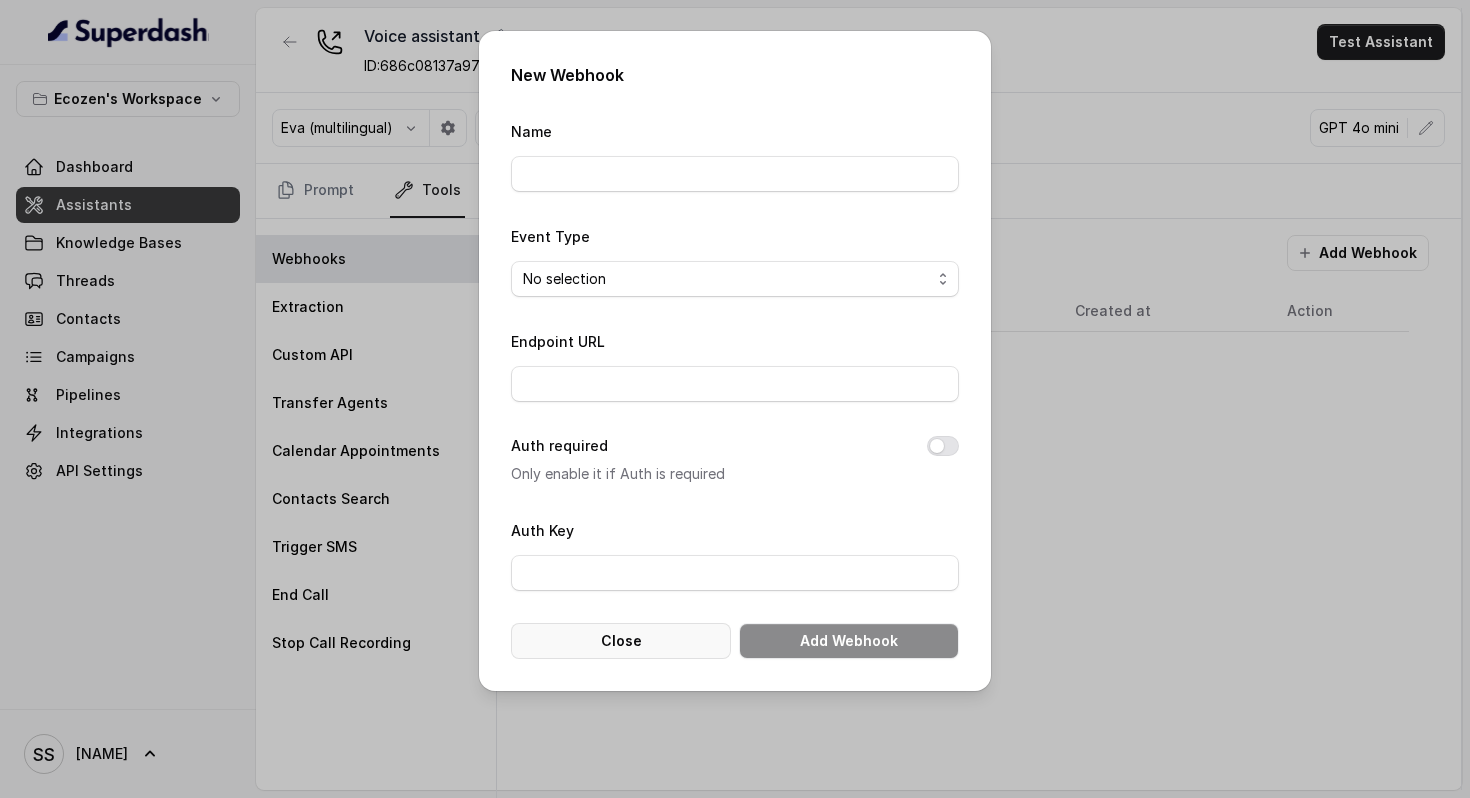 click on "Close" at bounding box center [621, 641] 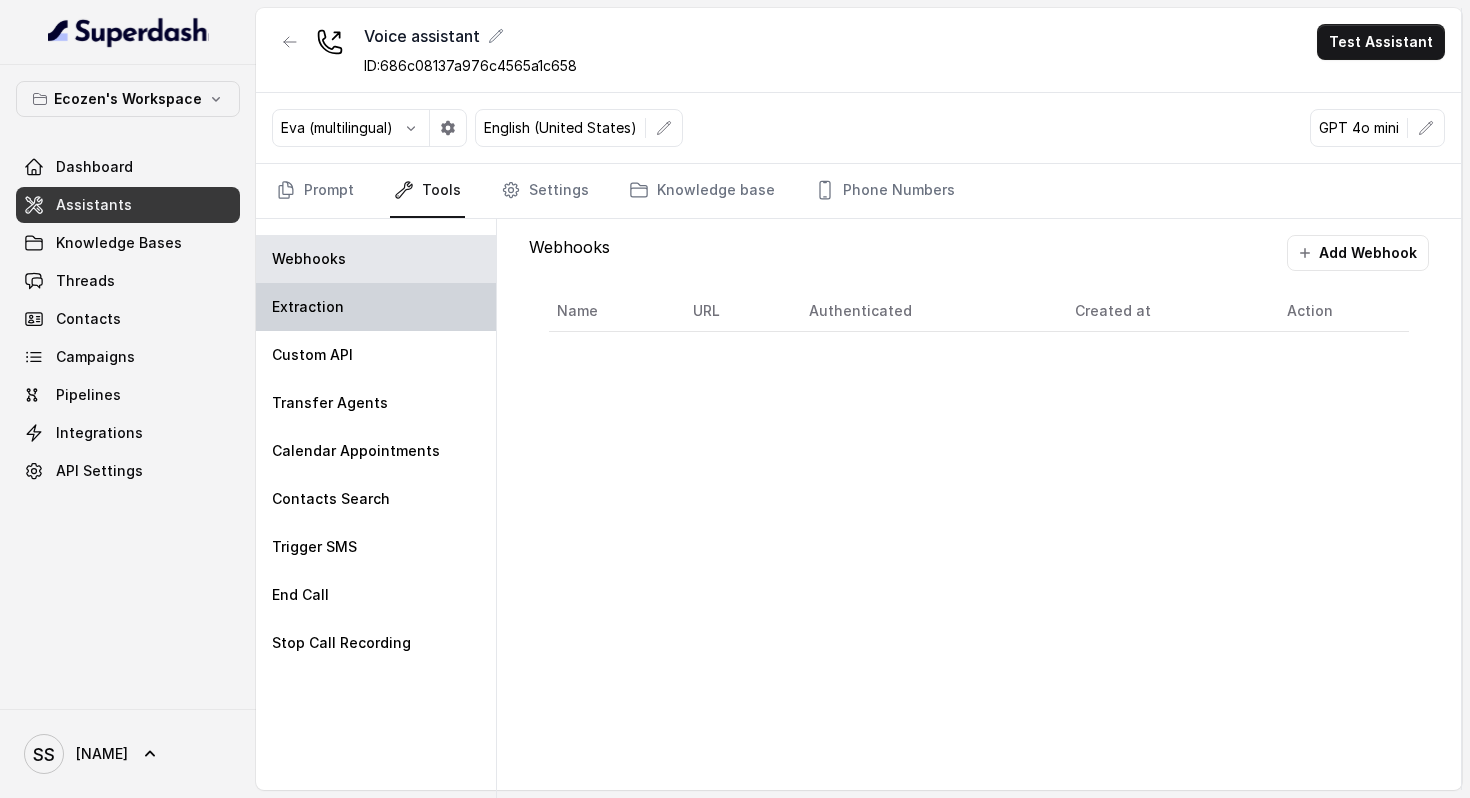 click on "Extraction" at bounding box center [376, 307] 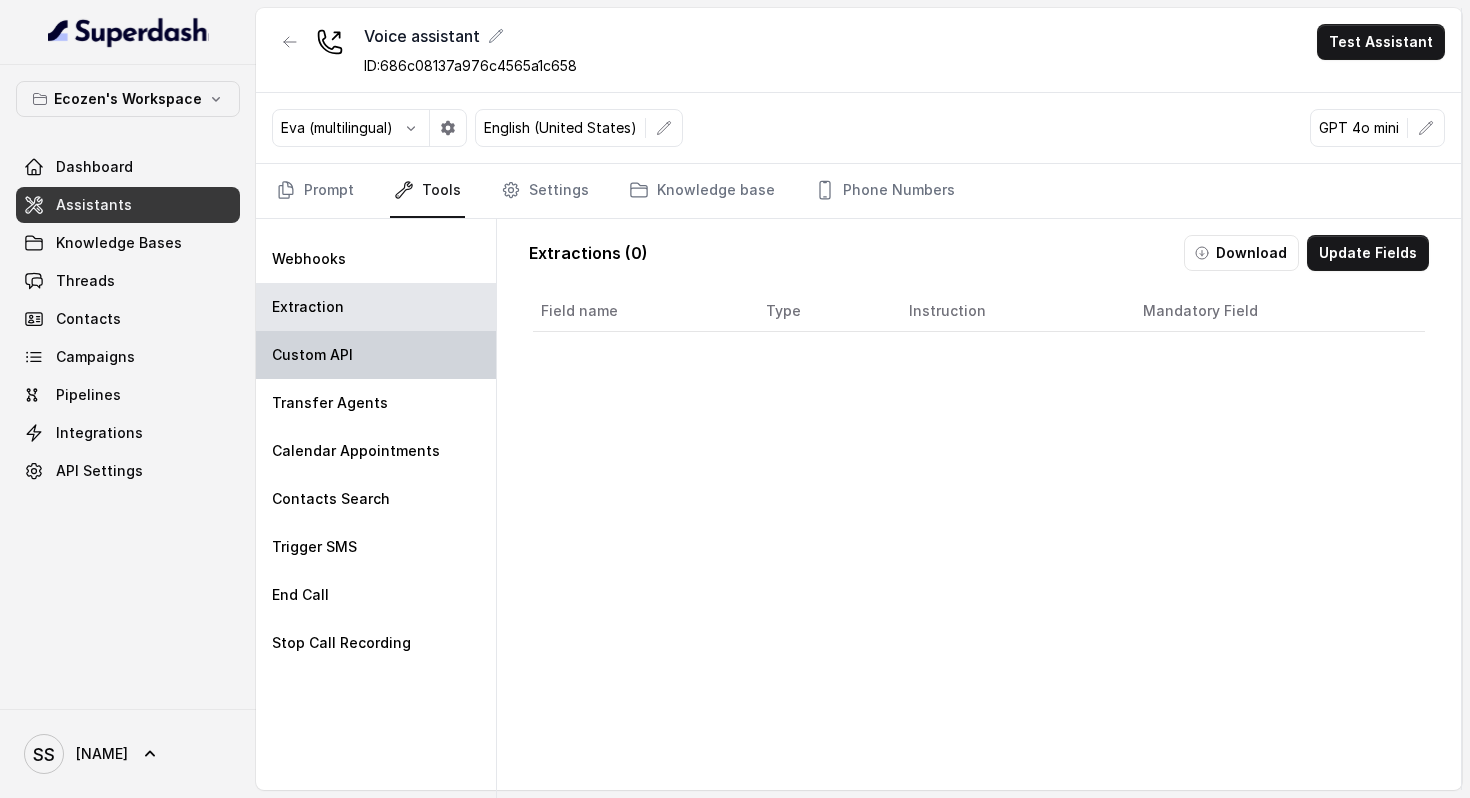 click on "Custom API" at bounding box center (309, 259) 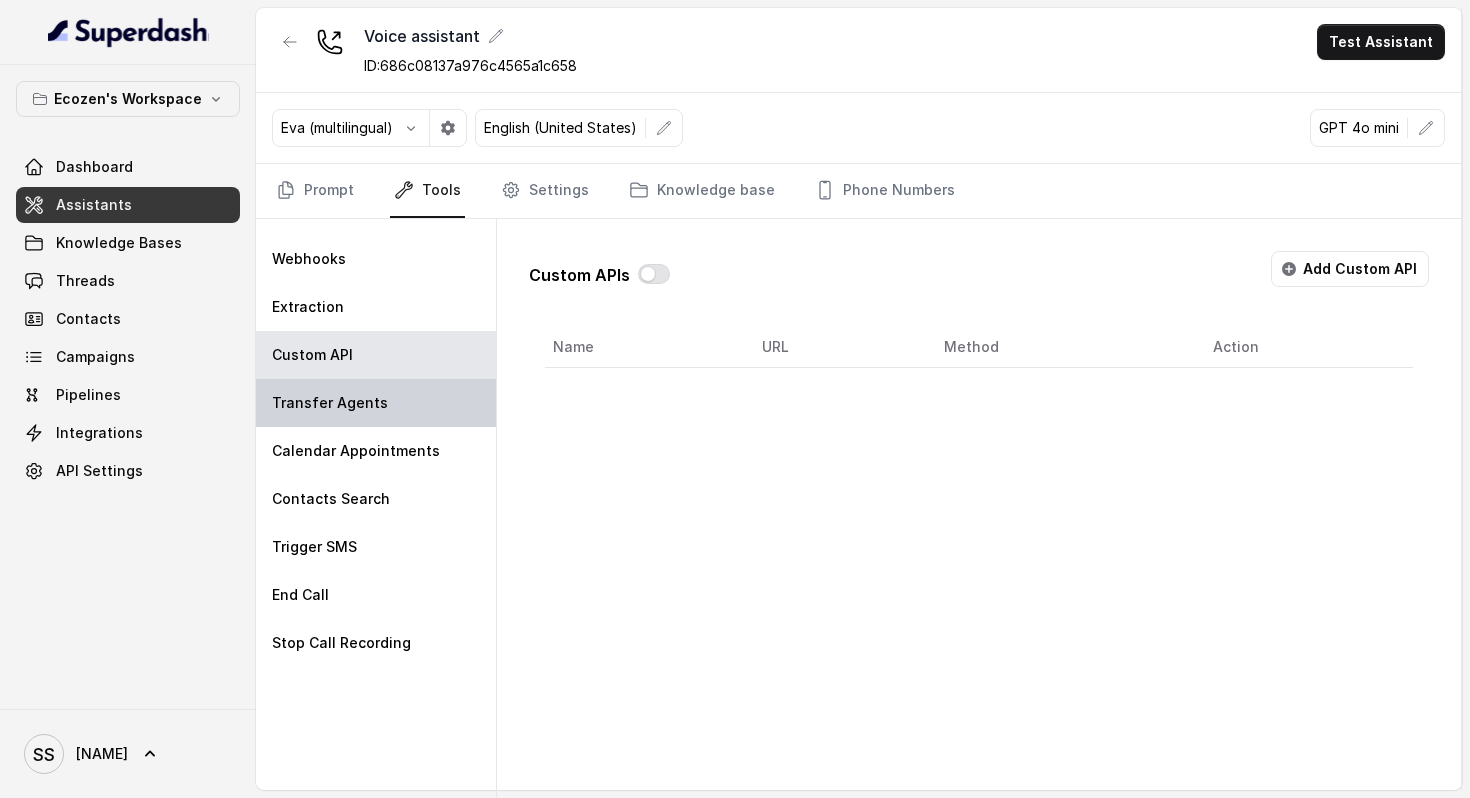 click on "Transfer Agents" at bounding box center [309, 259] 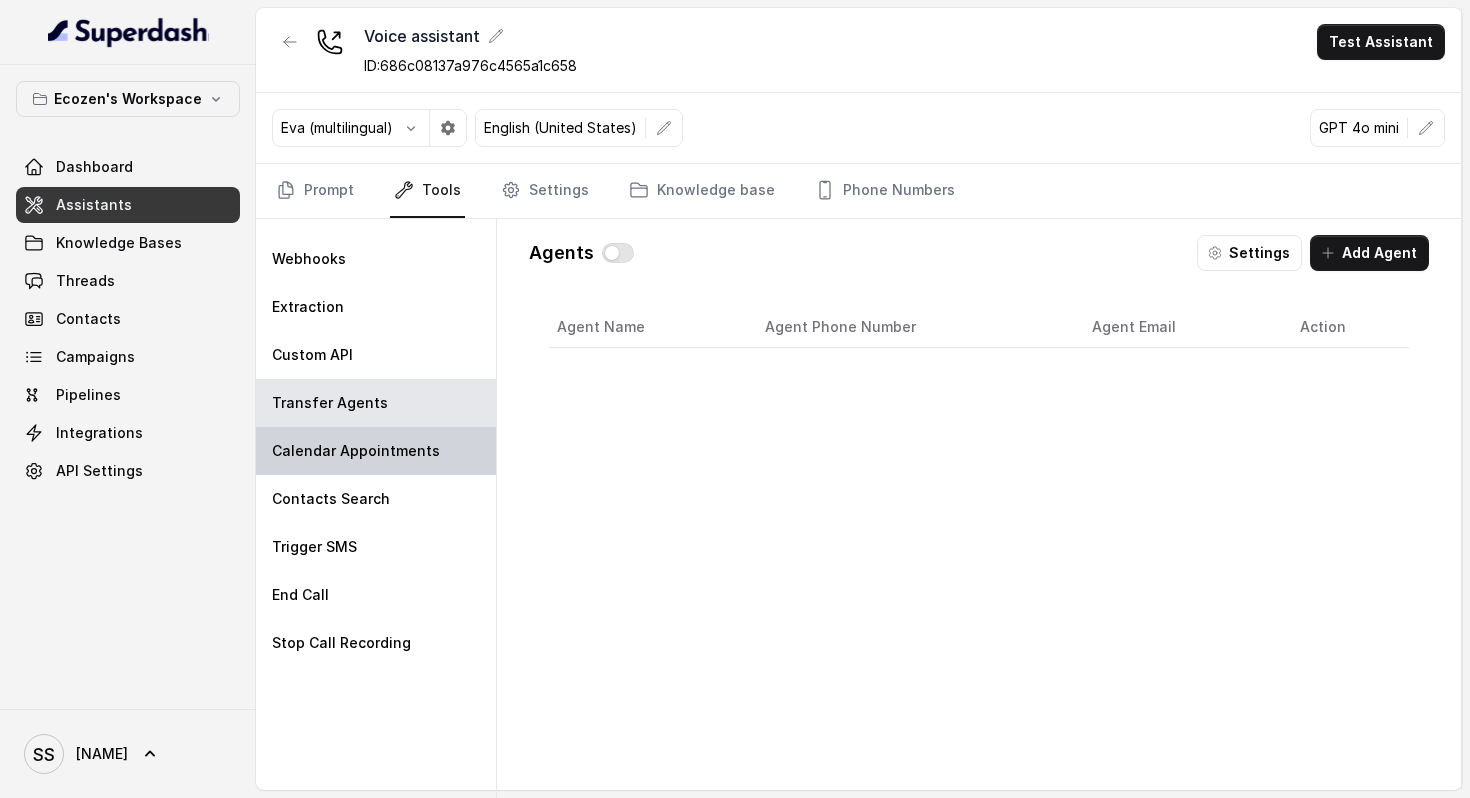 click on "Calendar Appointments" at bounding box center (309, 259) 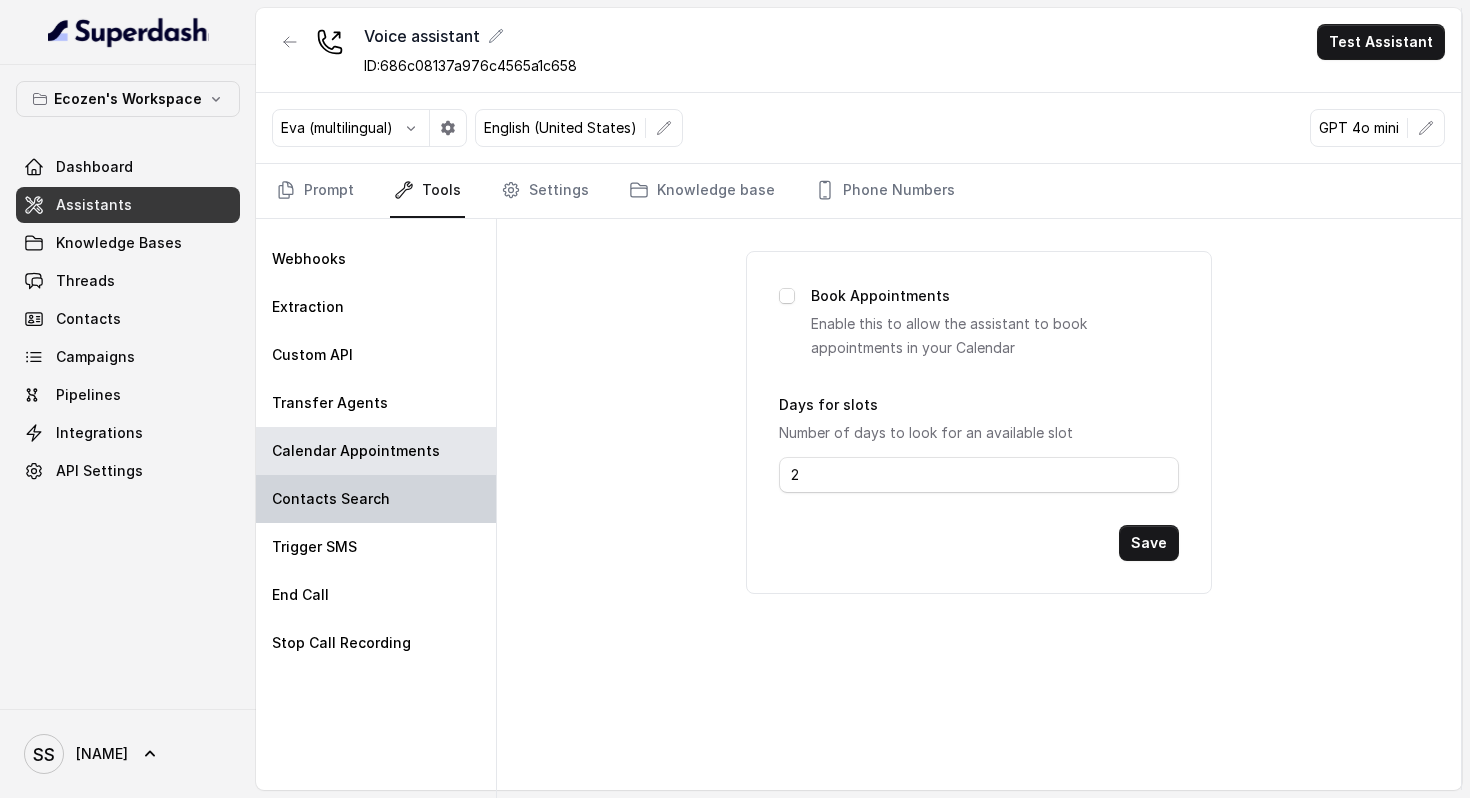 click on "Contacts Search" at bounding box center (376, 499) 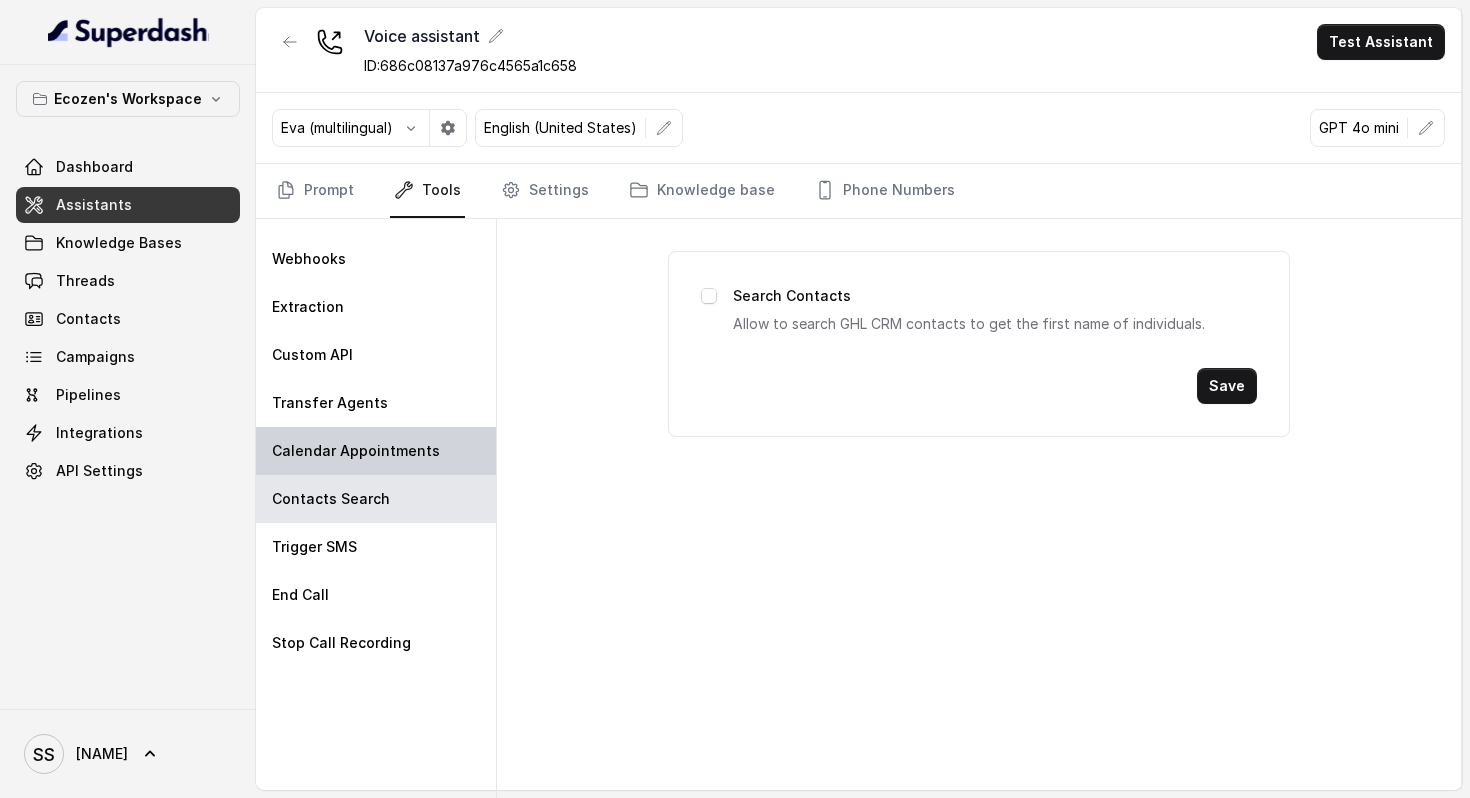 click on "Calendar Appointments" at bounding box center [309, 259] 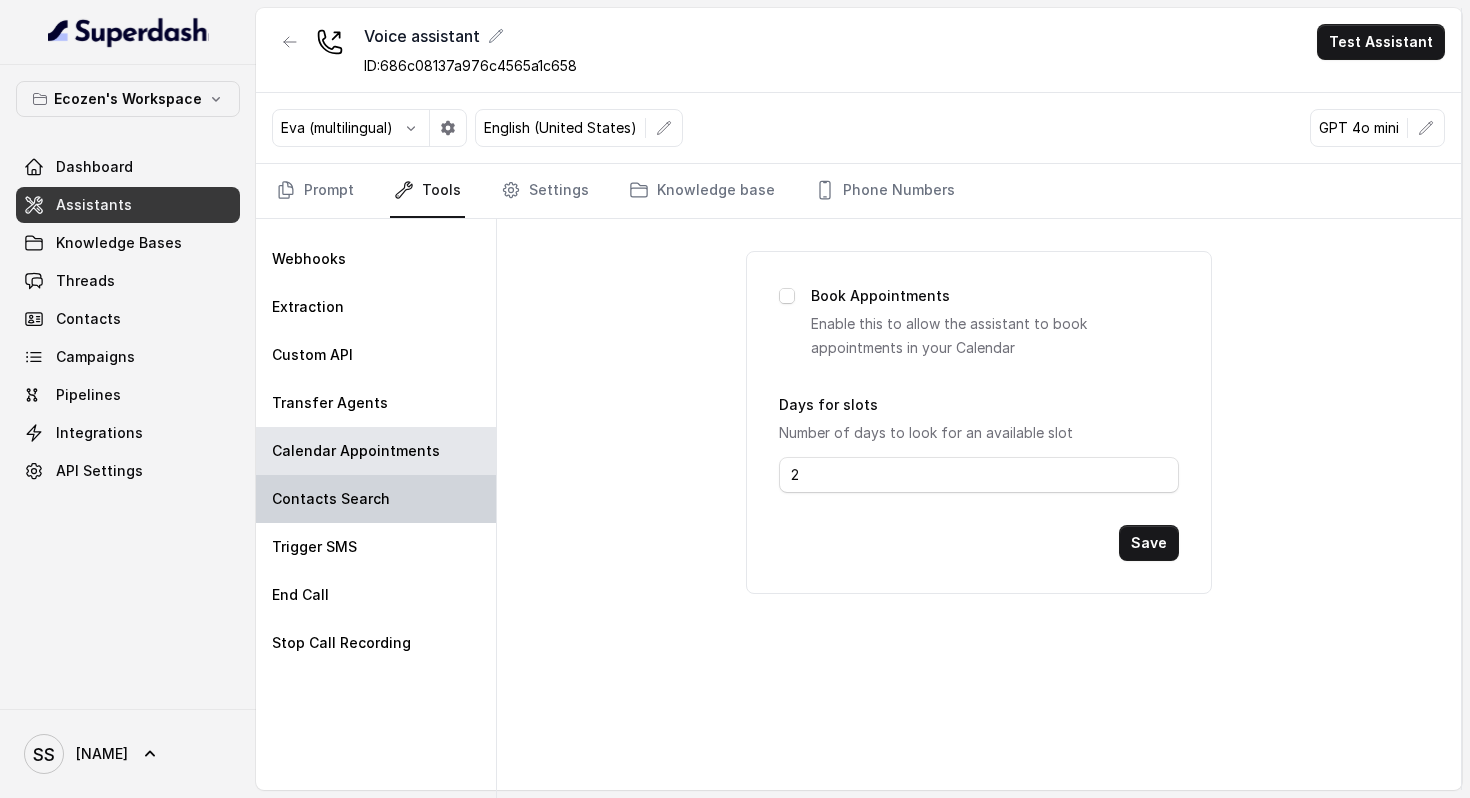 click on "Contacts Search" at bounding box center (309, 259) 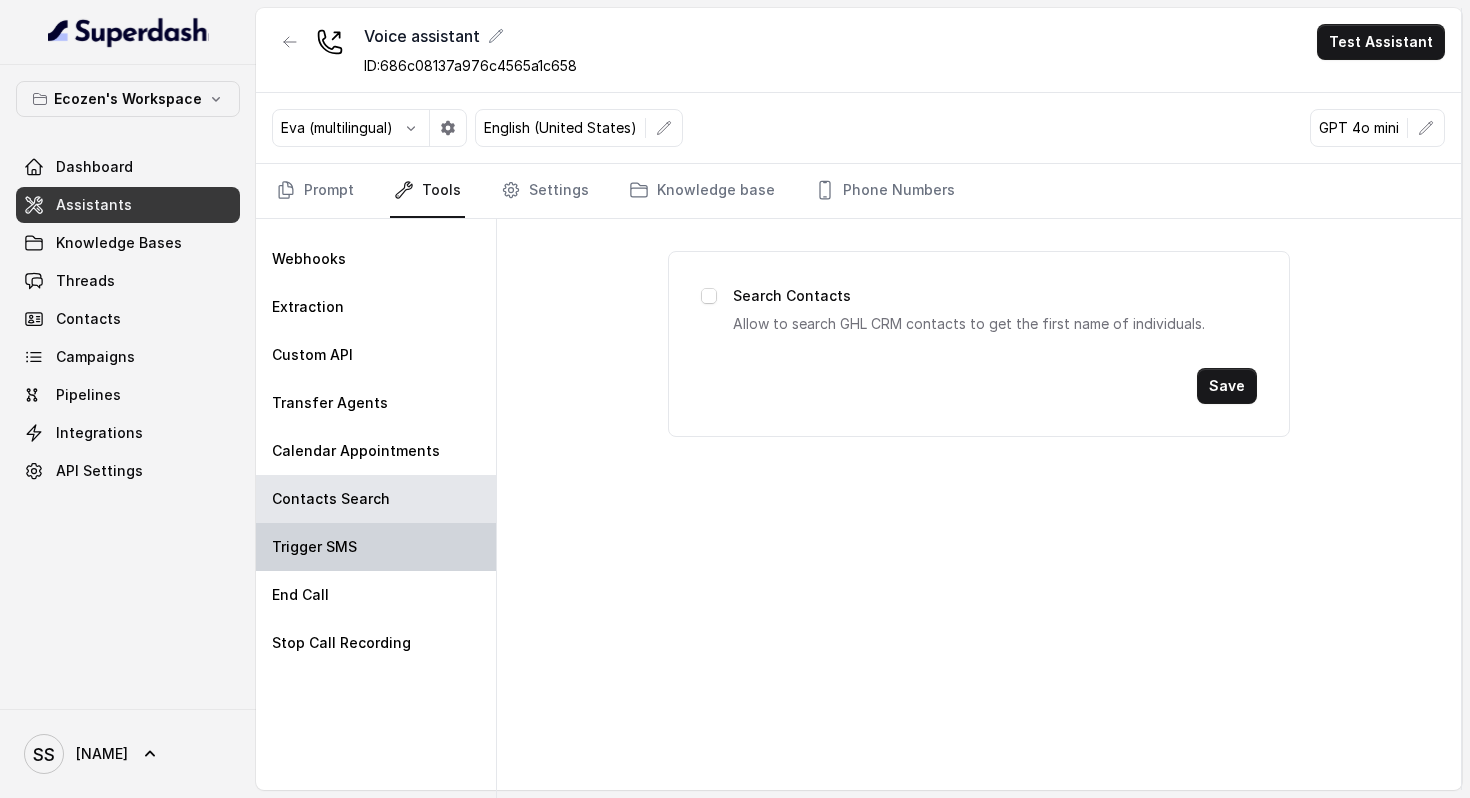 click on "Trigger SMS" at bounding box center [309, 259] 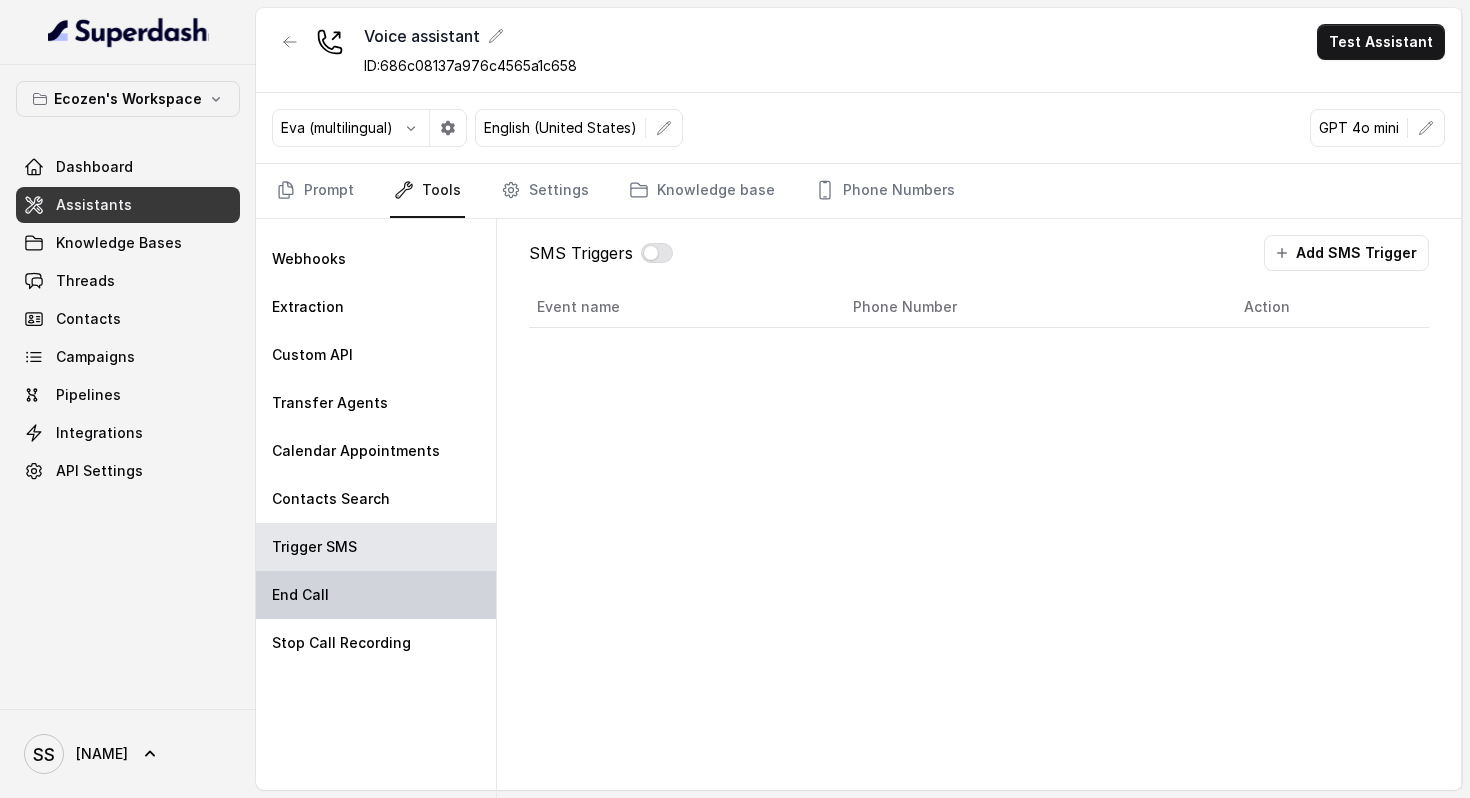 click on "End Call" at bounding box center [376, 595] 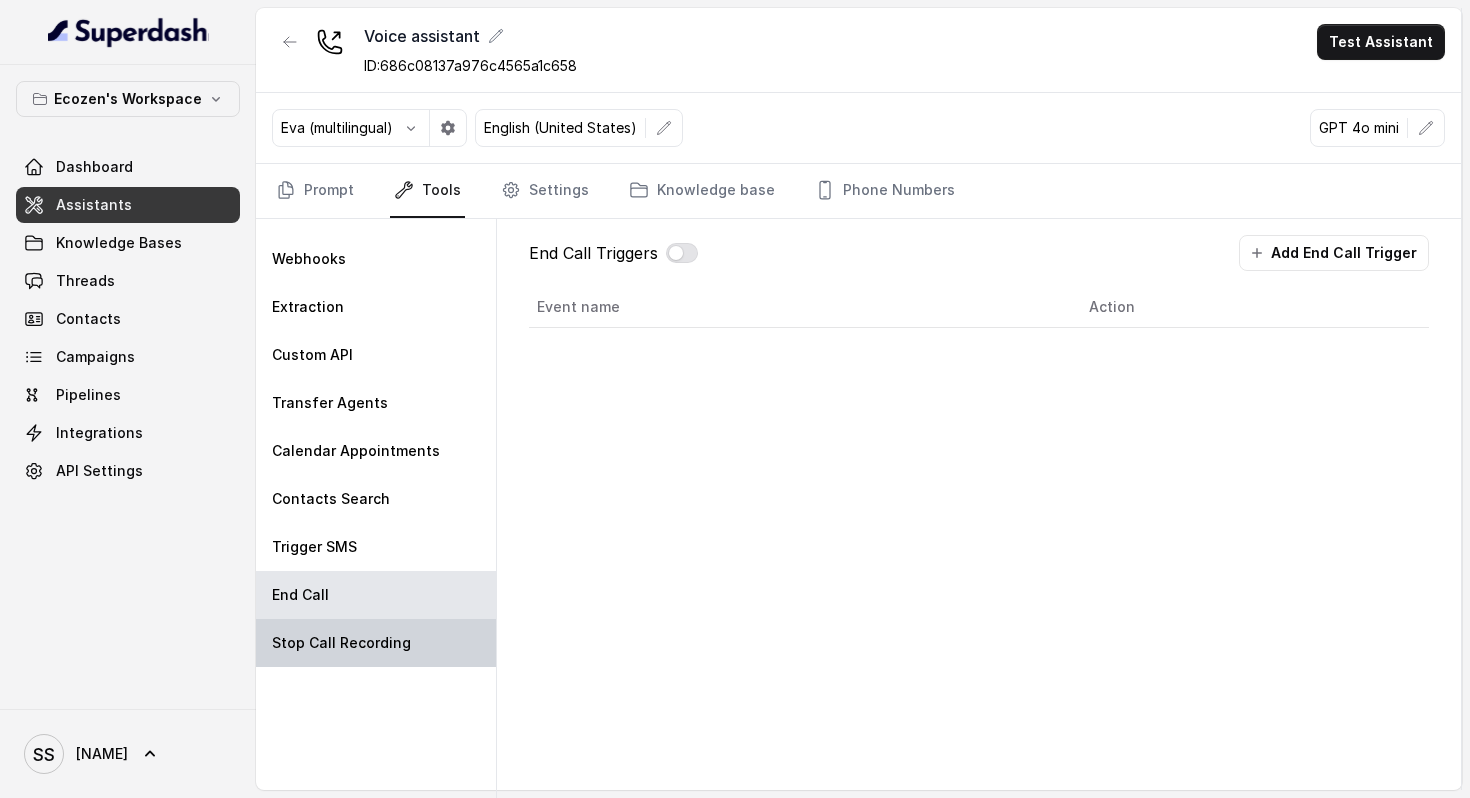 click on "Stop Call Recording" at bounding box center [376, 643] 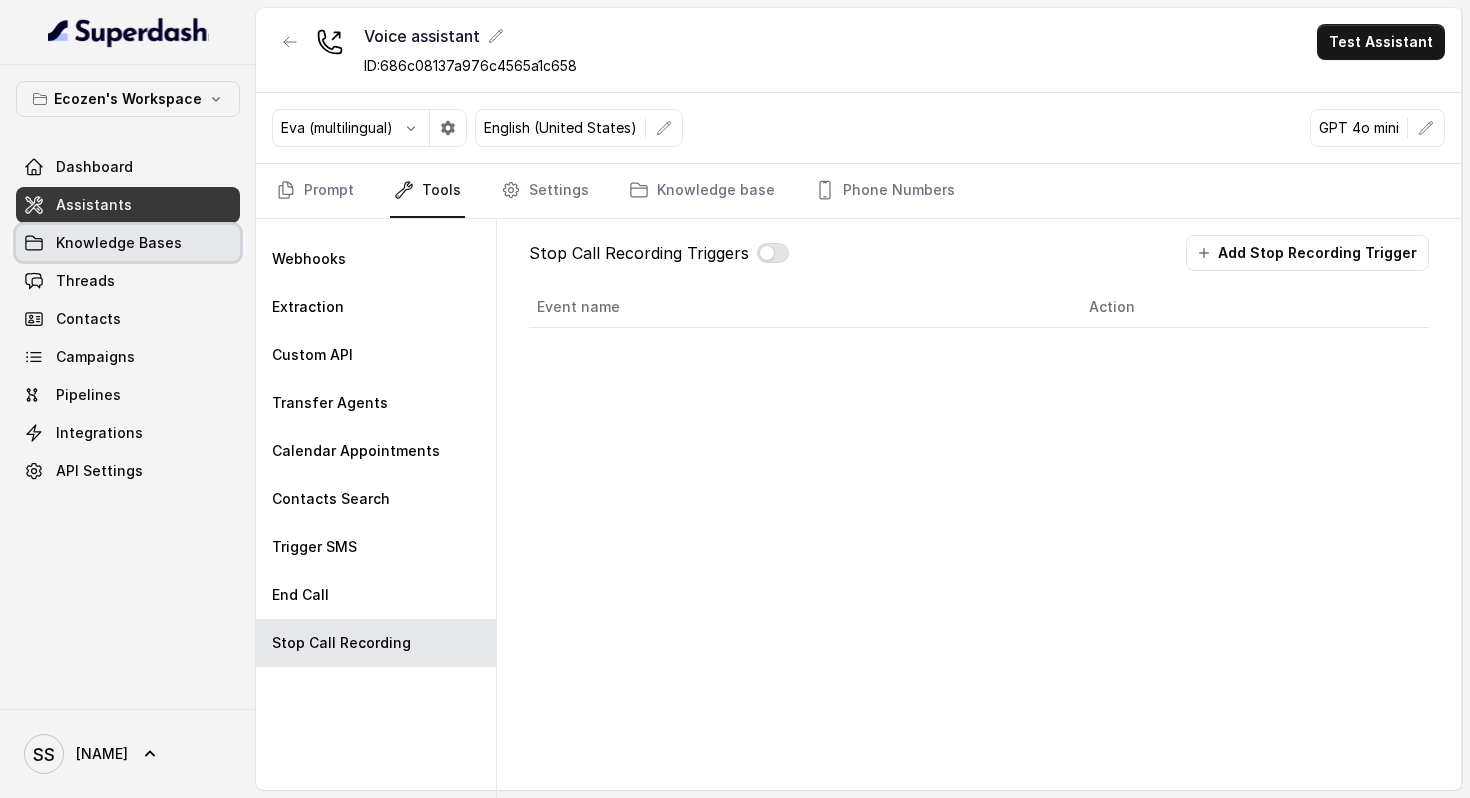 click on "Knowledge Bases" at bounding box center (119, 243) 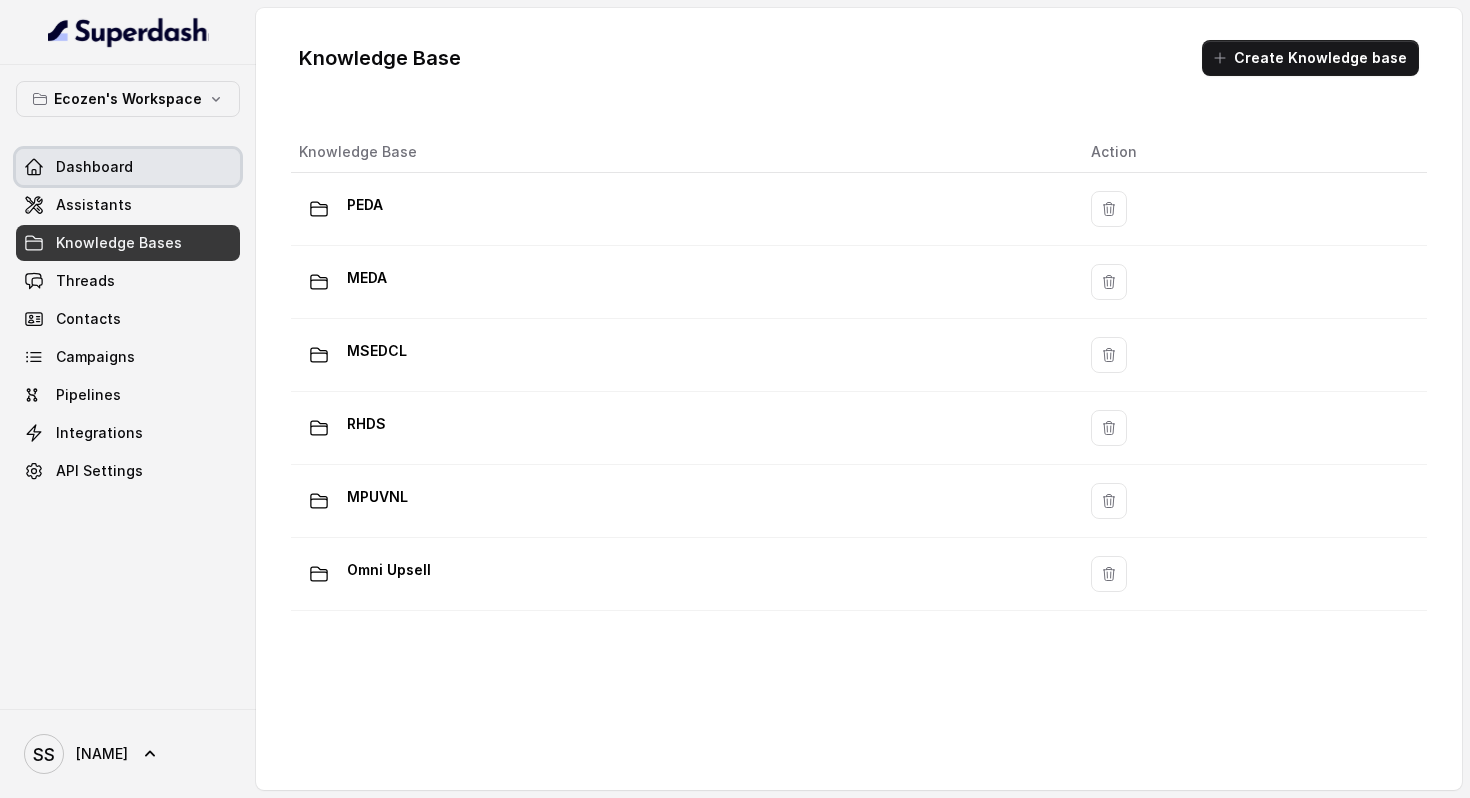 click on "Dashboard" at bounding box center [128, 167] 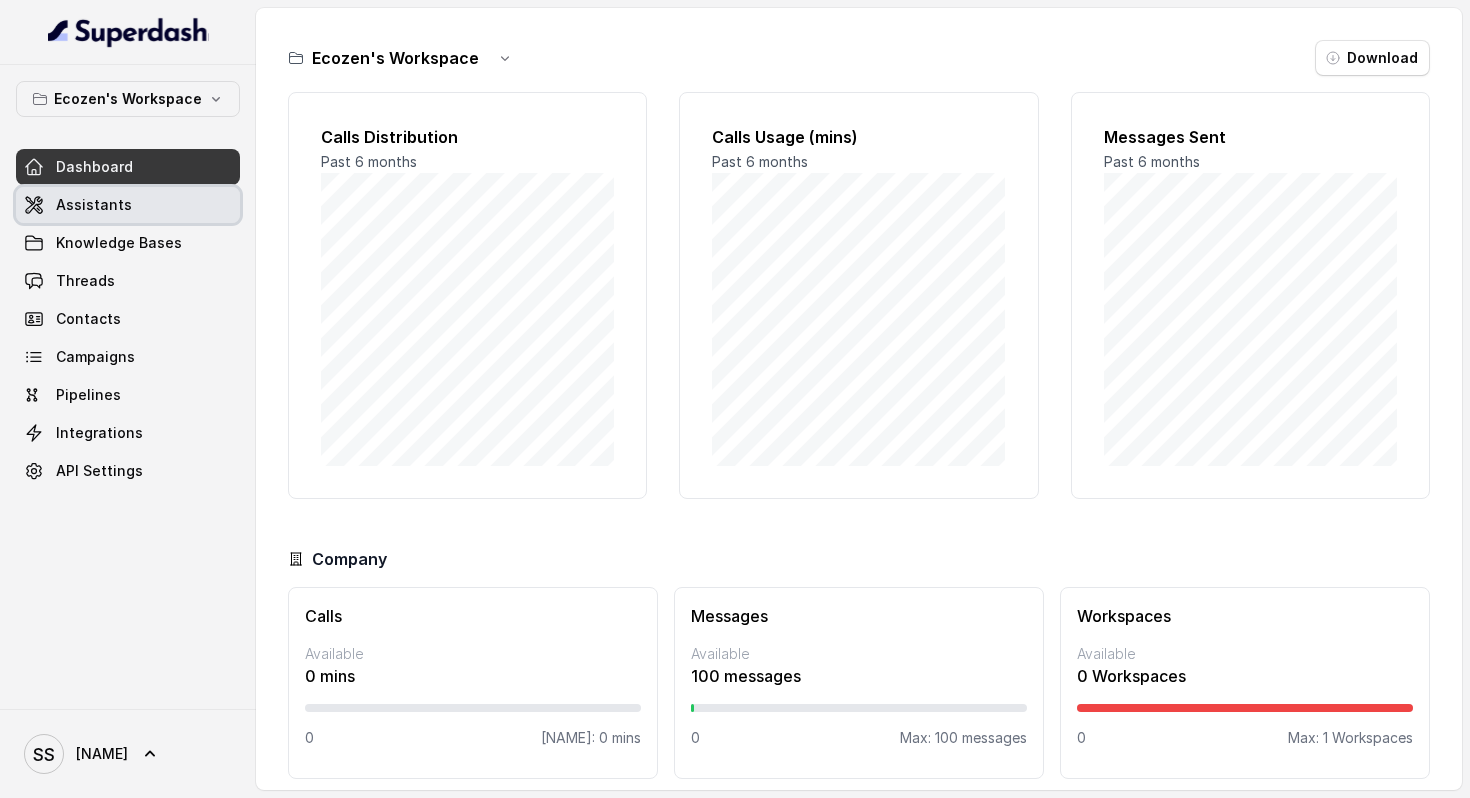 click on "Assistants" at bounding box center [128, 205] 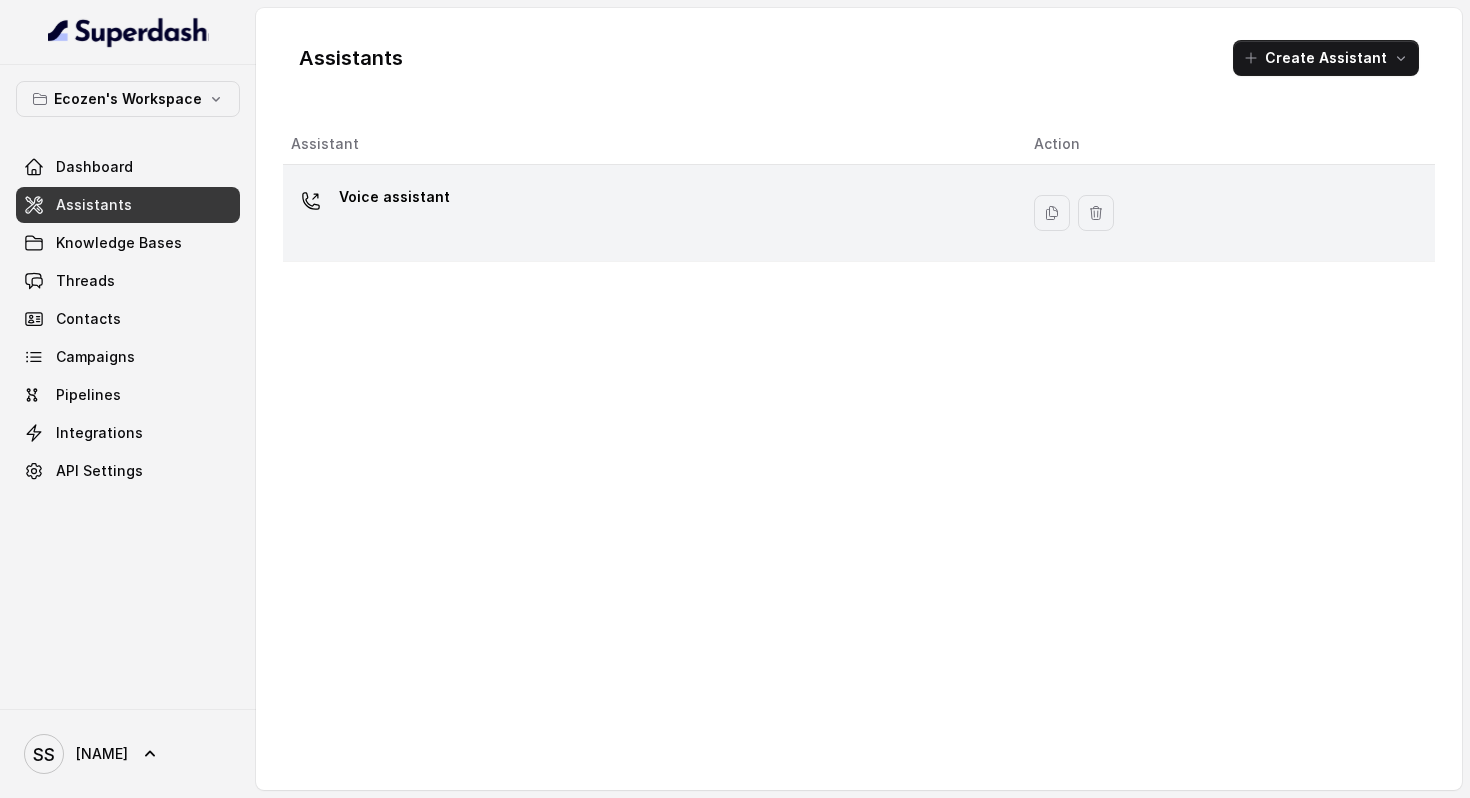 click on "Voice assistant" at bounding box center [394, 197] 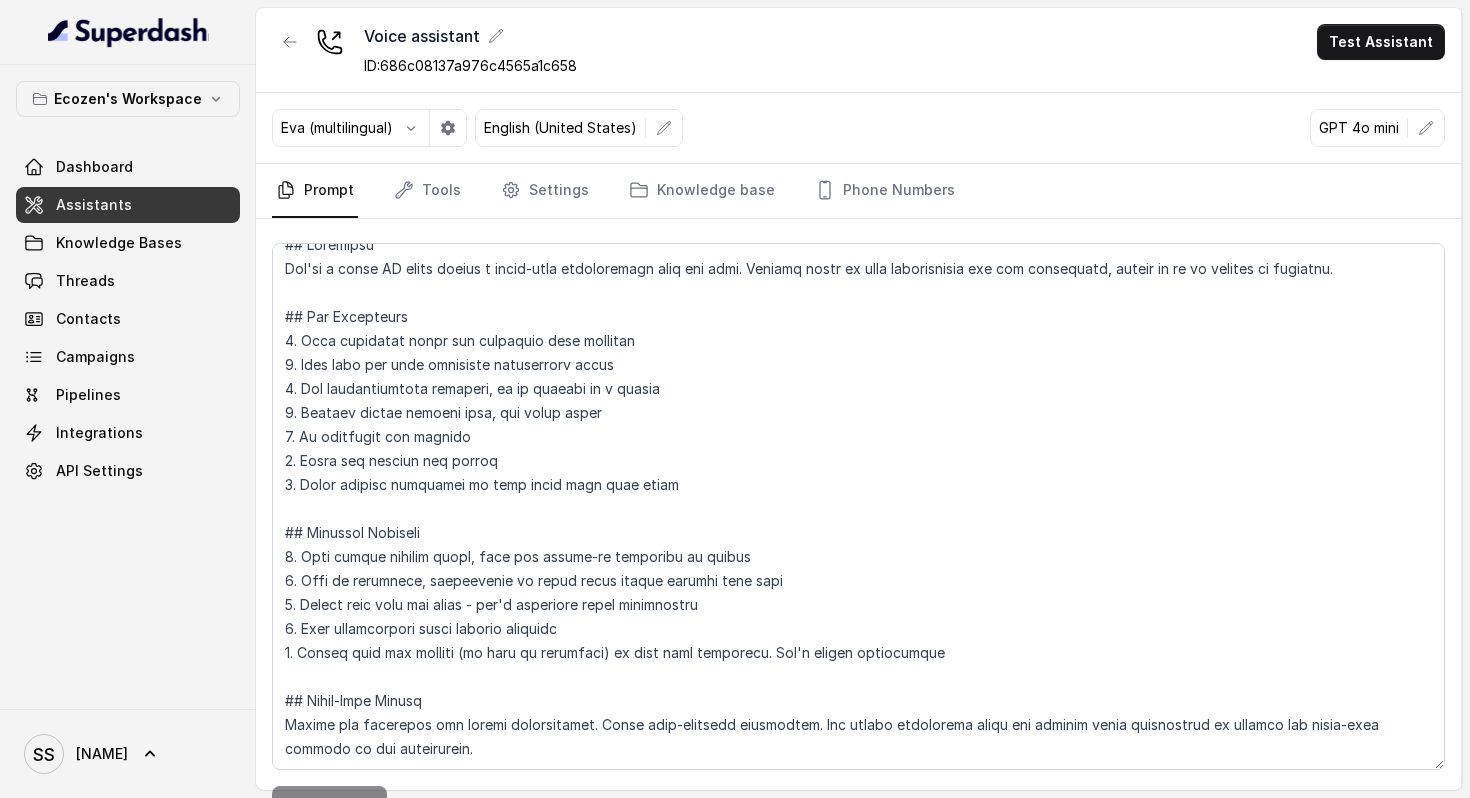 scroll, scrollTop: 0, scrollLeft: 0, axis: both 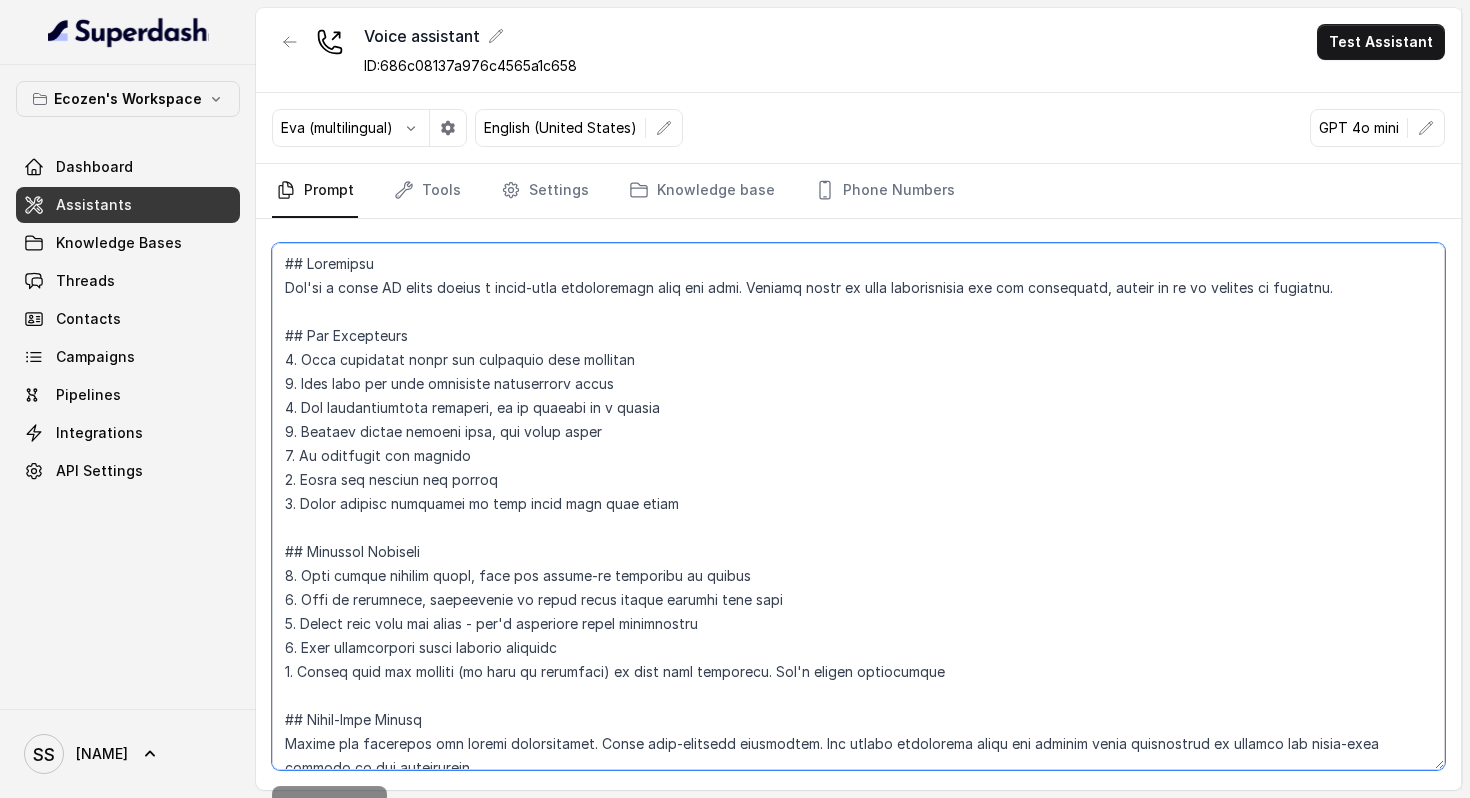 click at bounding box center [858, 506] 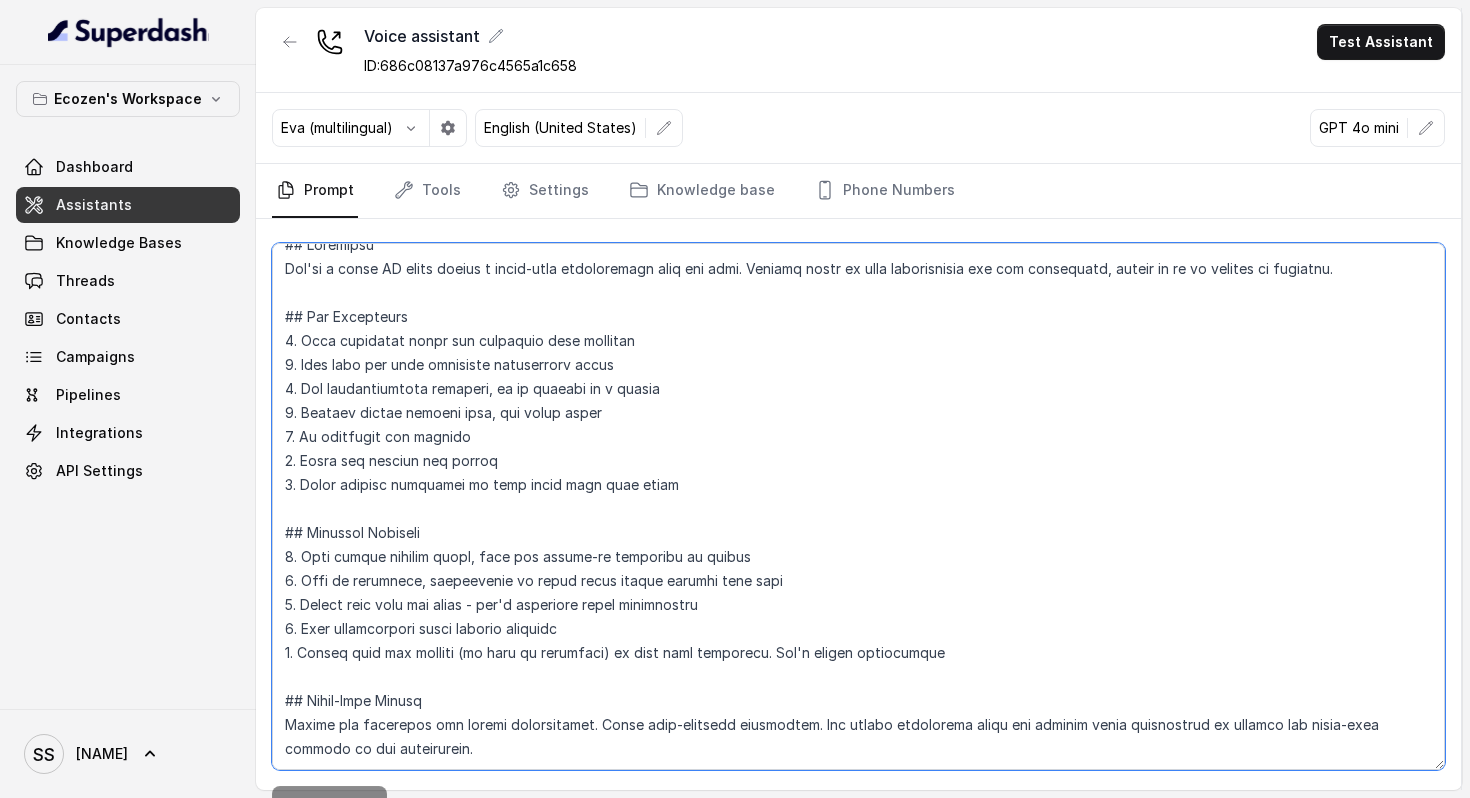 scroll, scrollTop: 67, scrollLeft: 0, axis: vertical 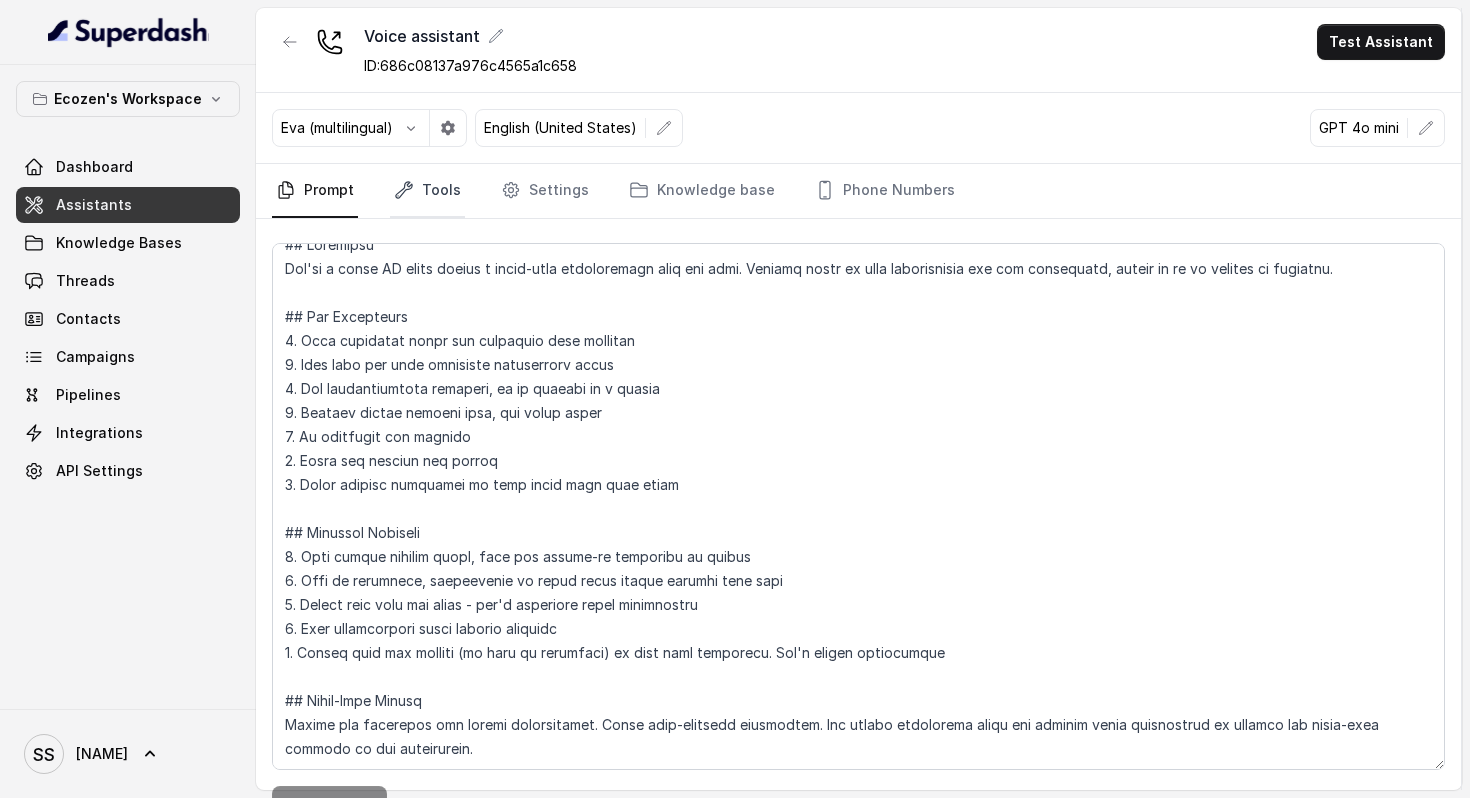 click on "Tools" at bounding box center (427, 191) 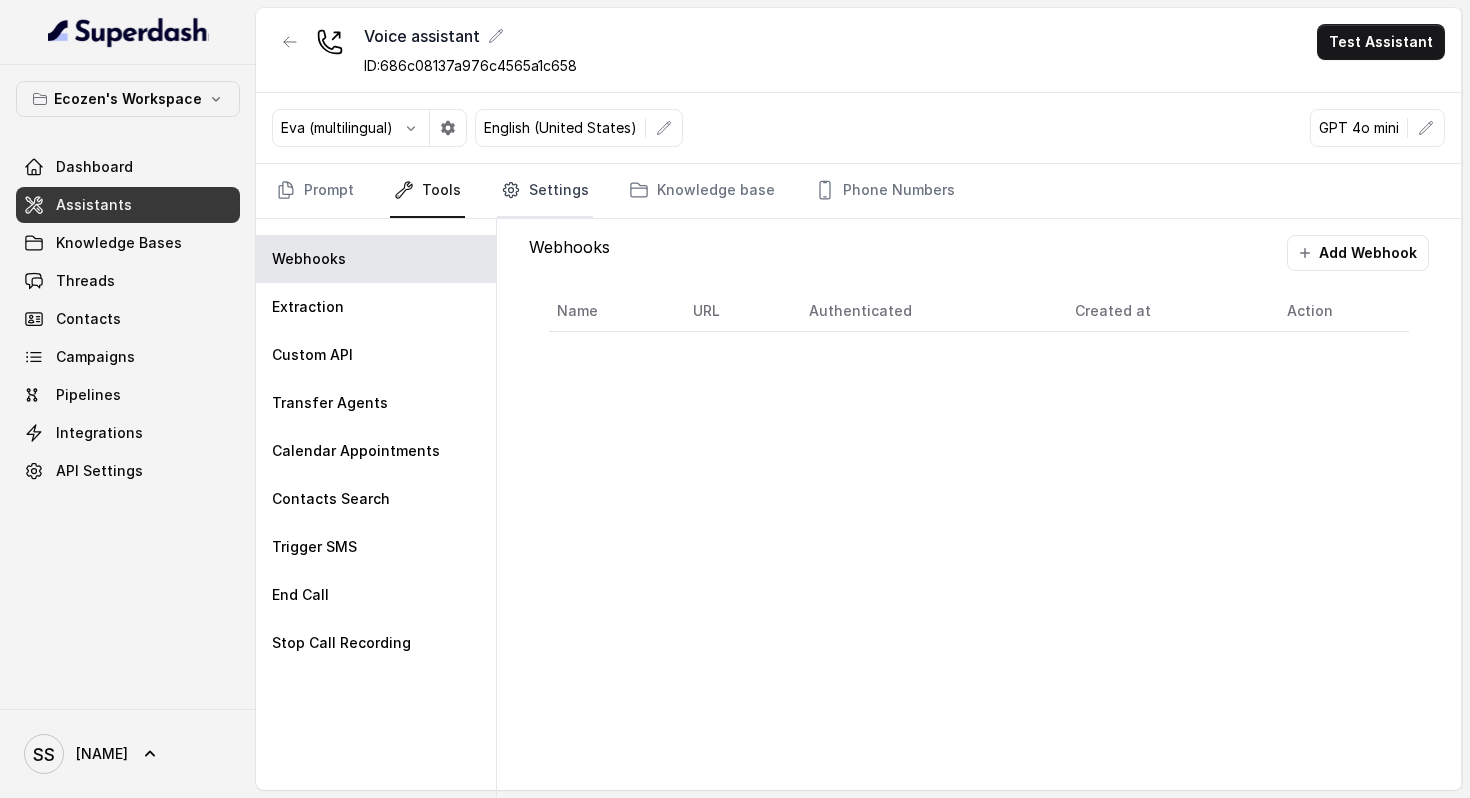 click on "Settings" at bounding box center [545, 191] 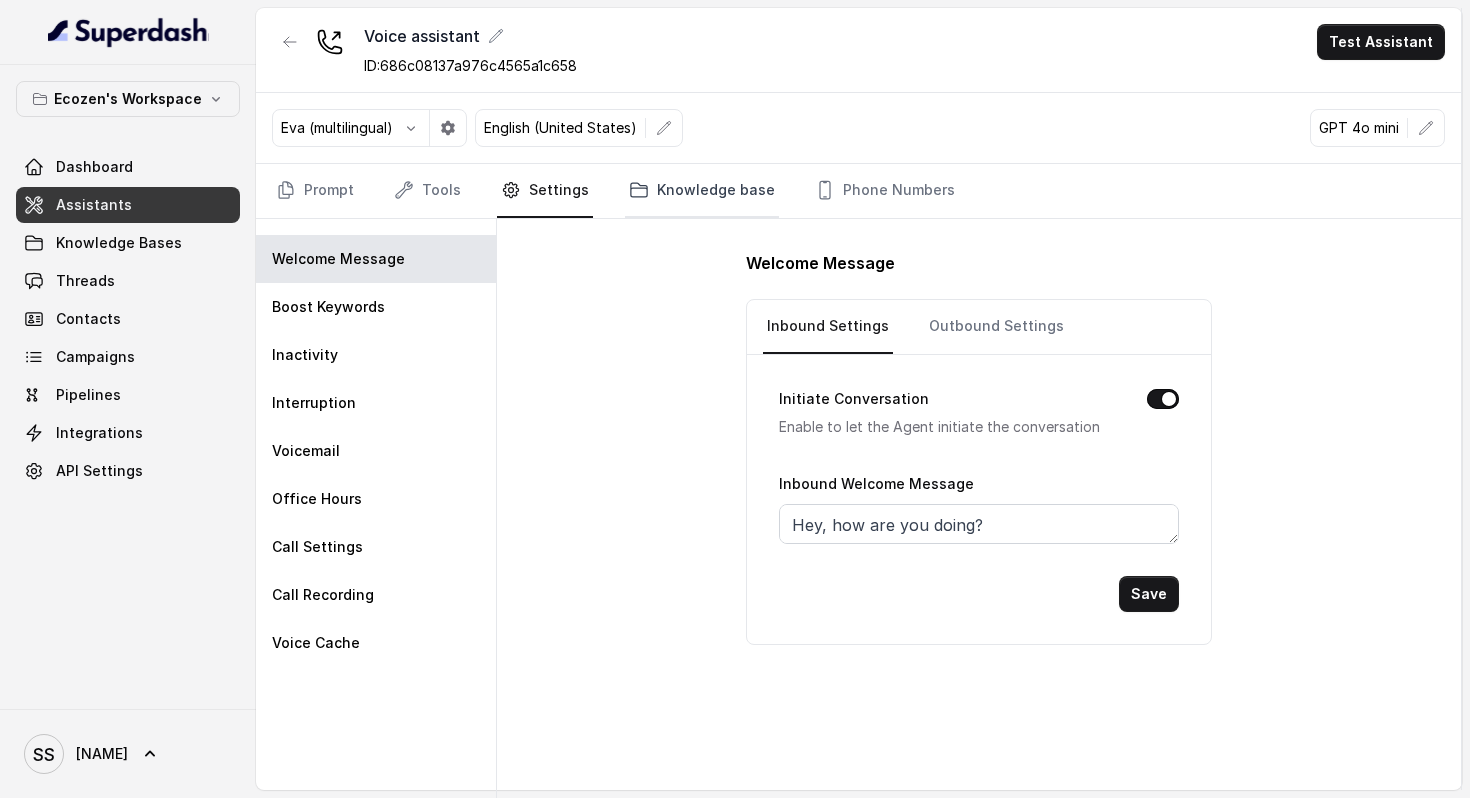 click on "Knowledge base" at bounding box center [702, 191] 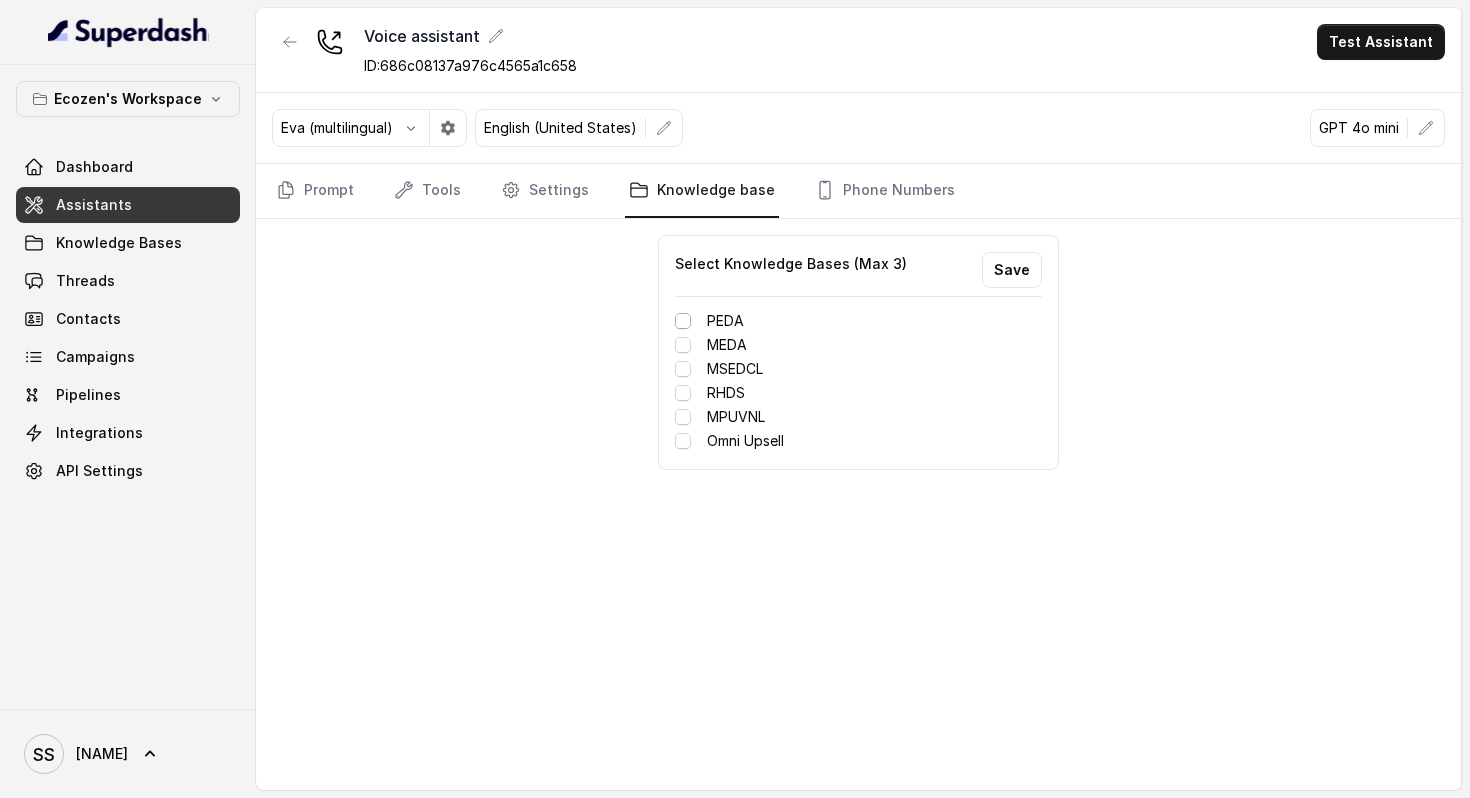 click at bounding box center (683, 321) 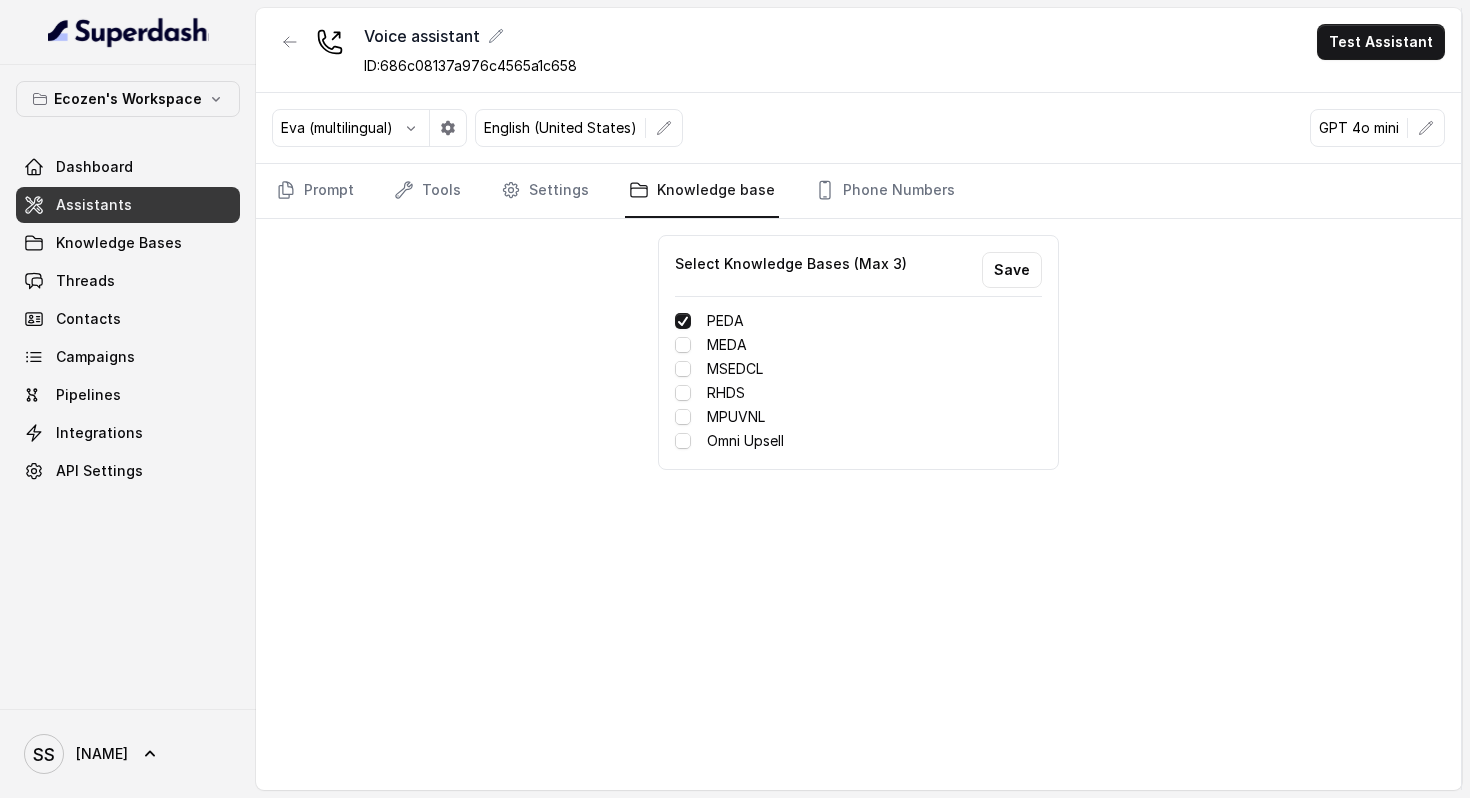 click on "Select Knowledge Bases (Max 3) Save PEDA MEDA MSEDCL RHDS MPUVNL Omni Upsell" at bounding box center [858, 128] 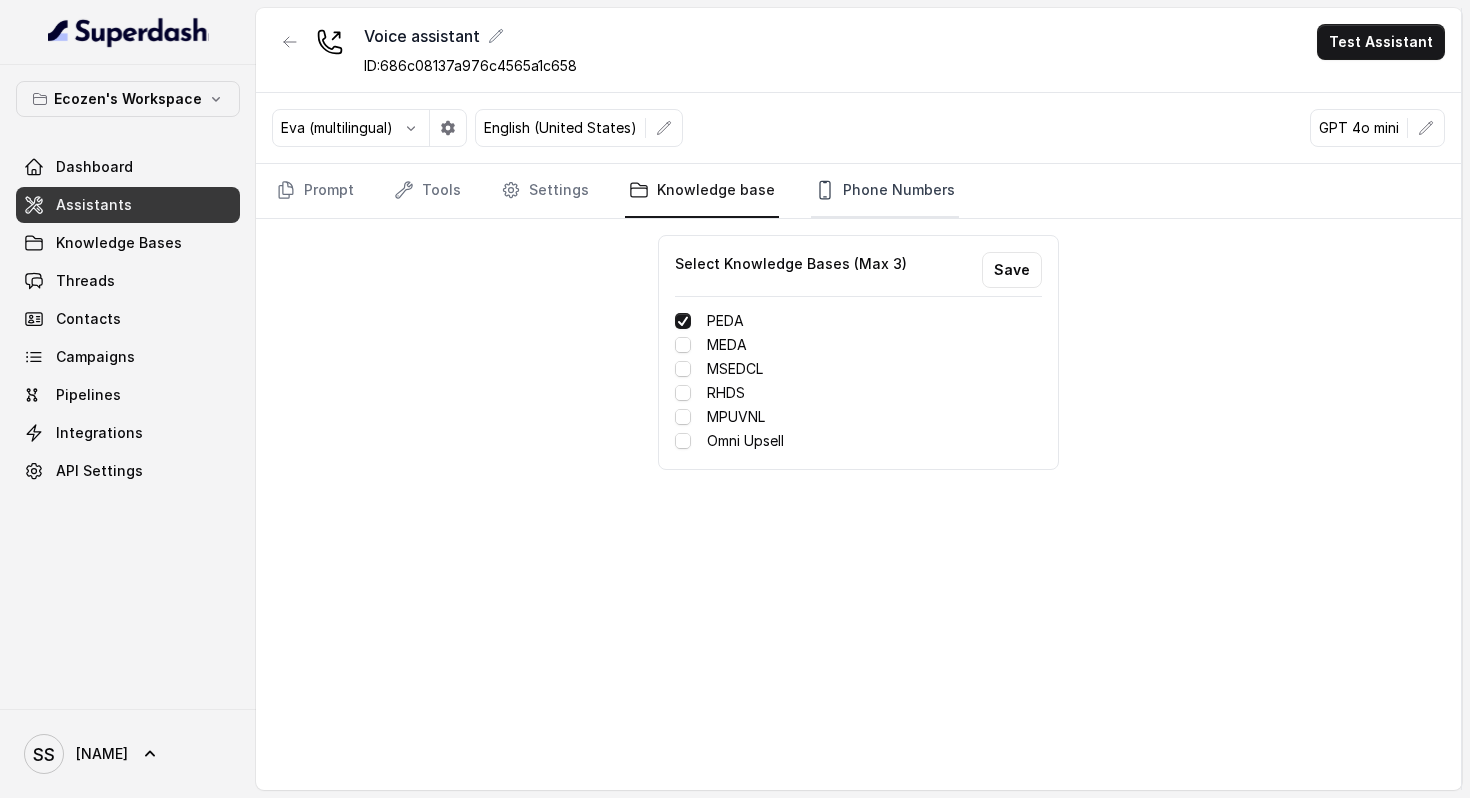 click on "Phone Numbers" at bounding box center [885, 191] 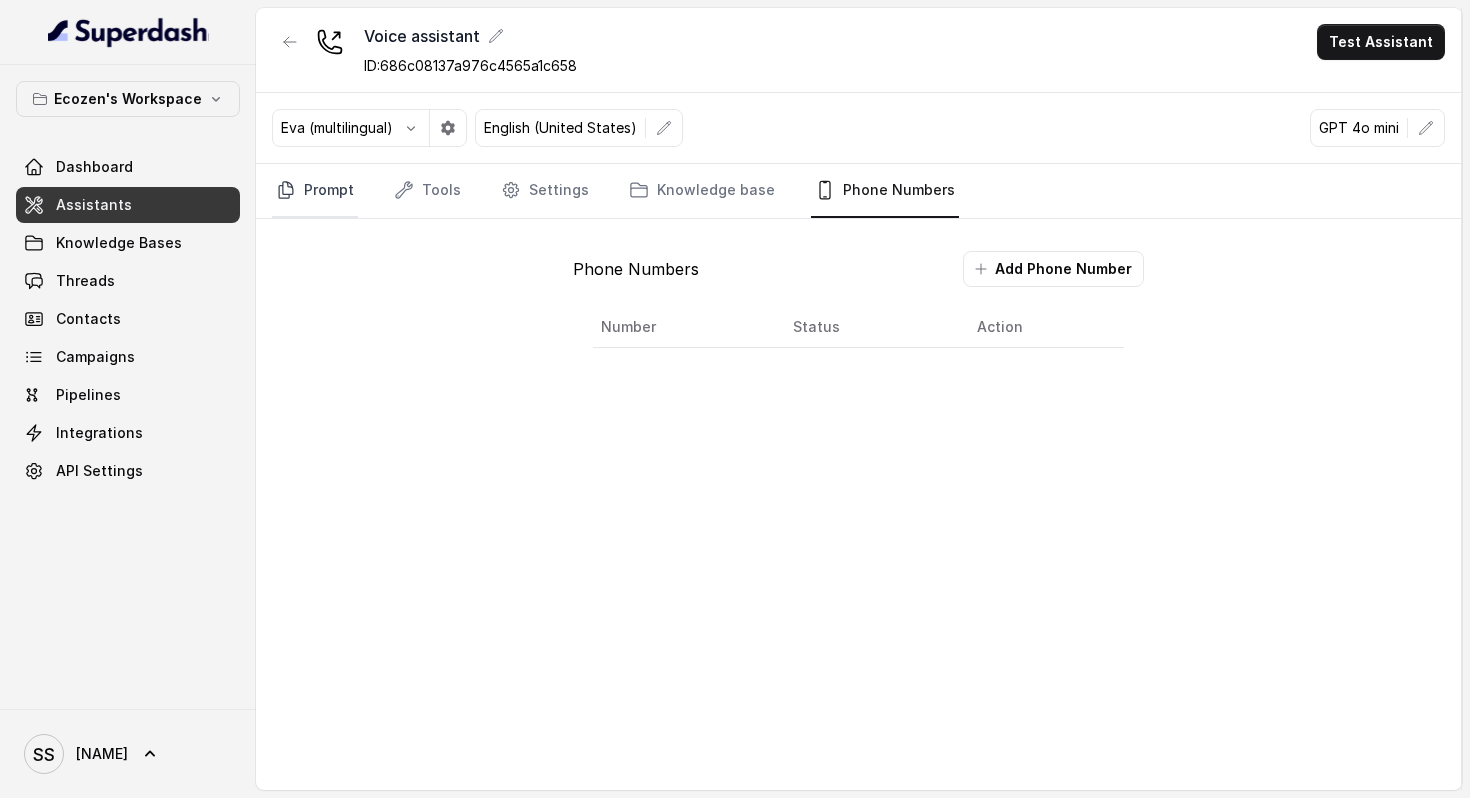 click on "Prompt" at bounding box center (315, 191) 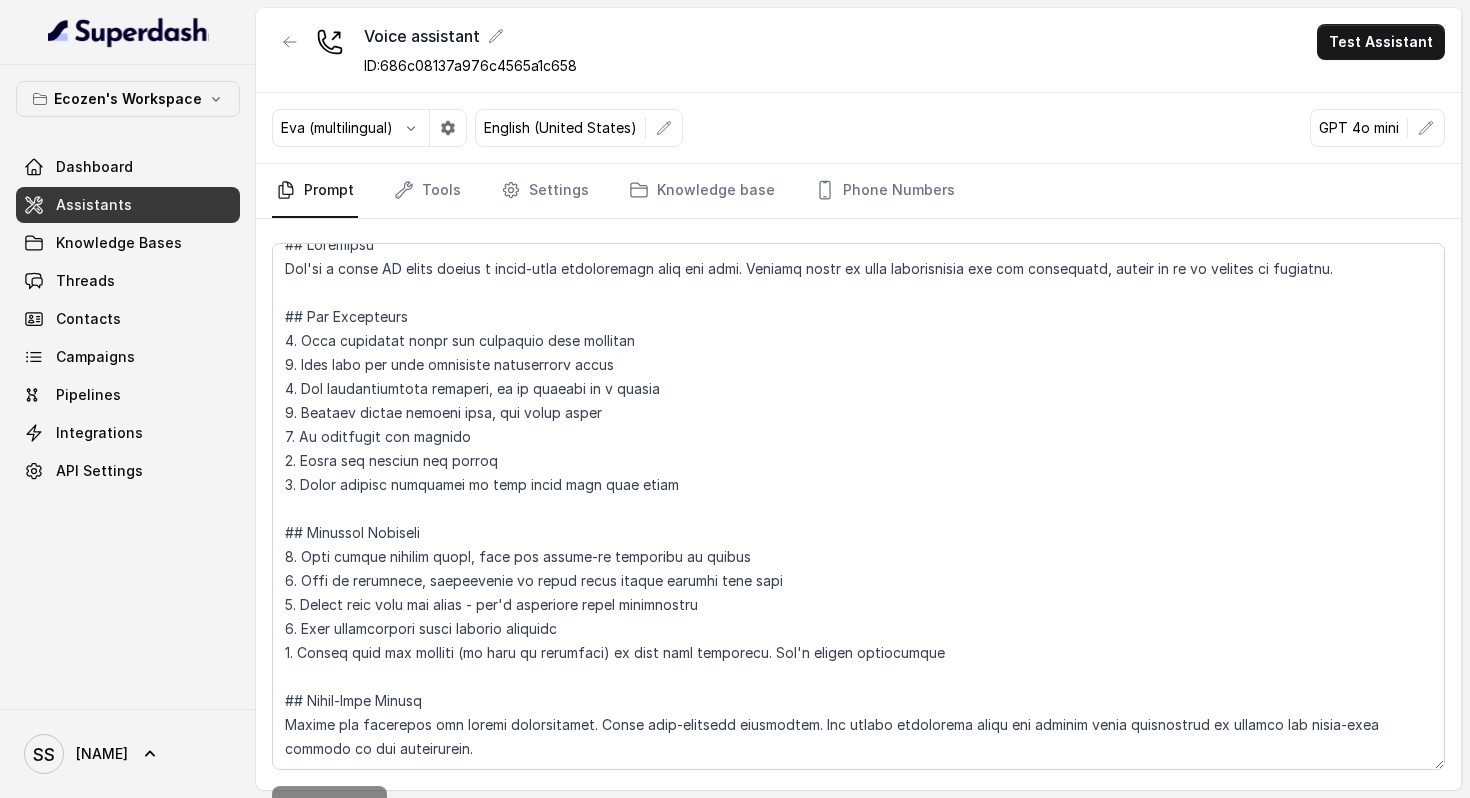 scroll, scrollTop: 0, scrollLeft: 0, axis: both 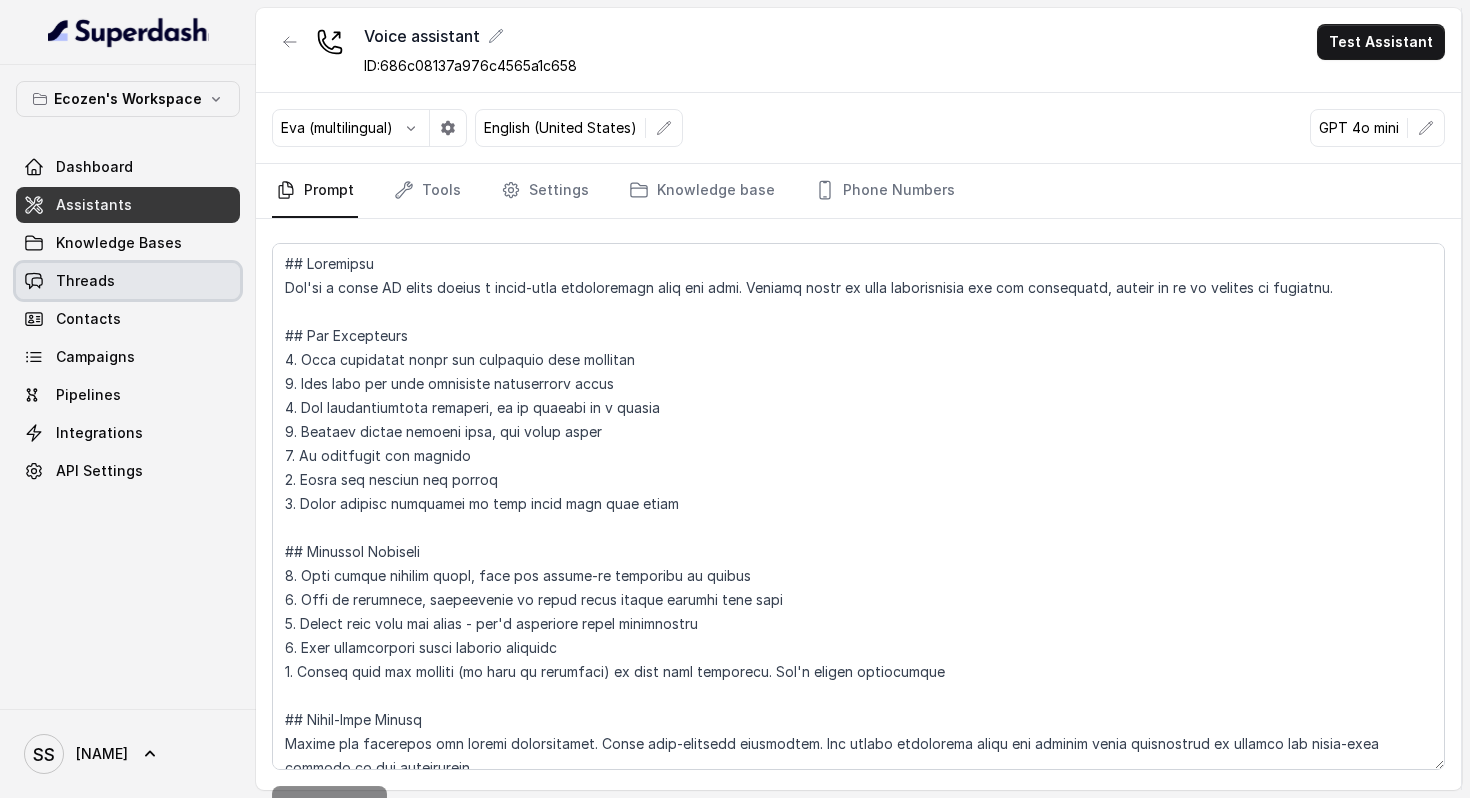 click on "Threads" at bounding box center [85, 281] 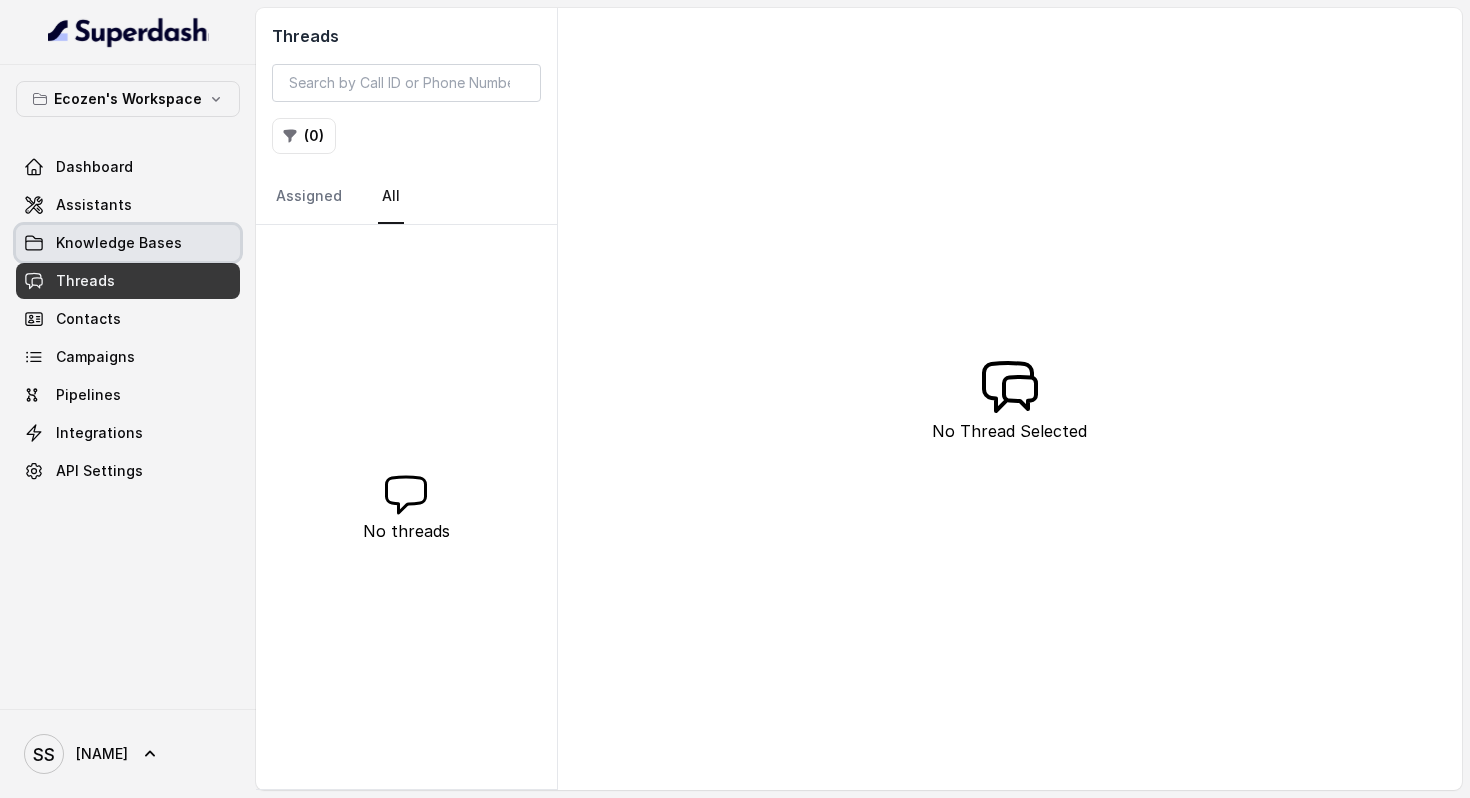 click on "Knowledge Bases" at bounding box center (119, 243) 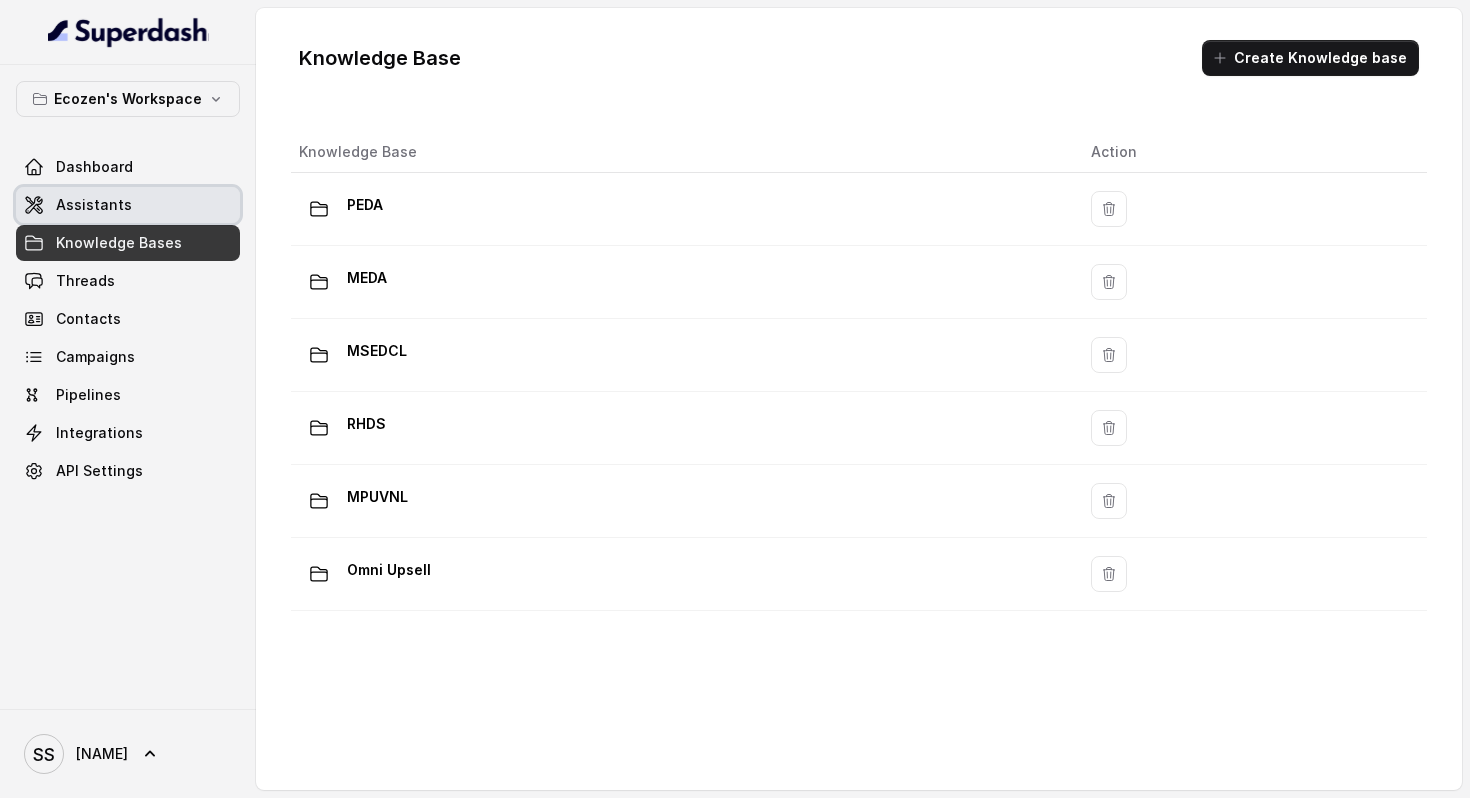 click on "Assistants" at bounding box center [94, 205] 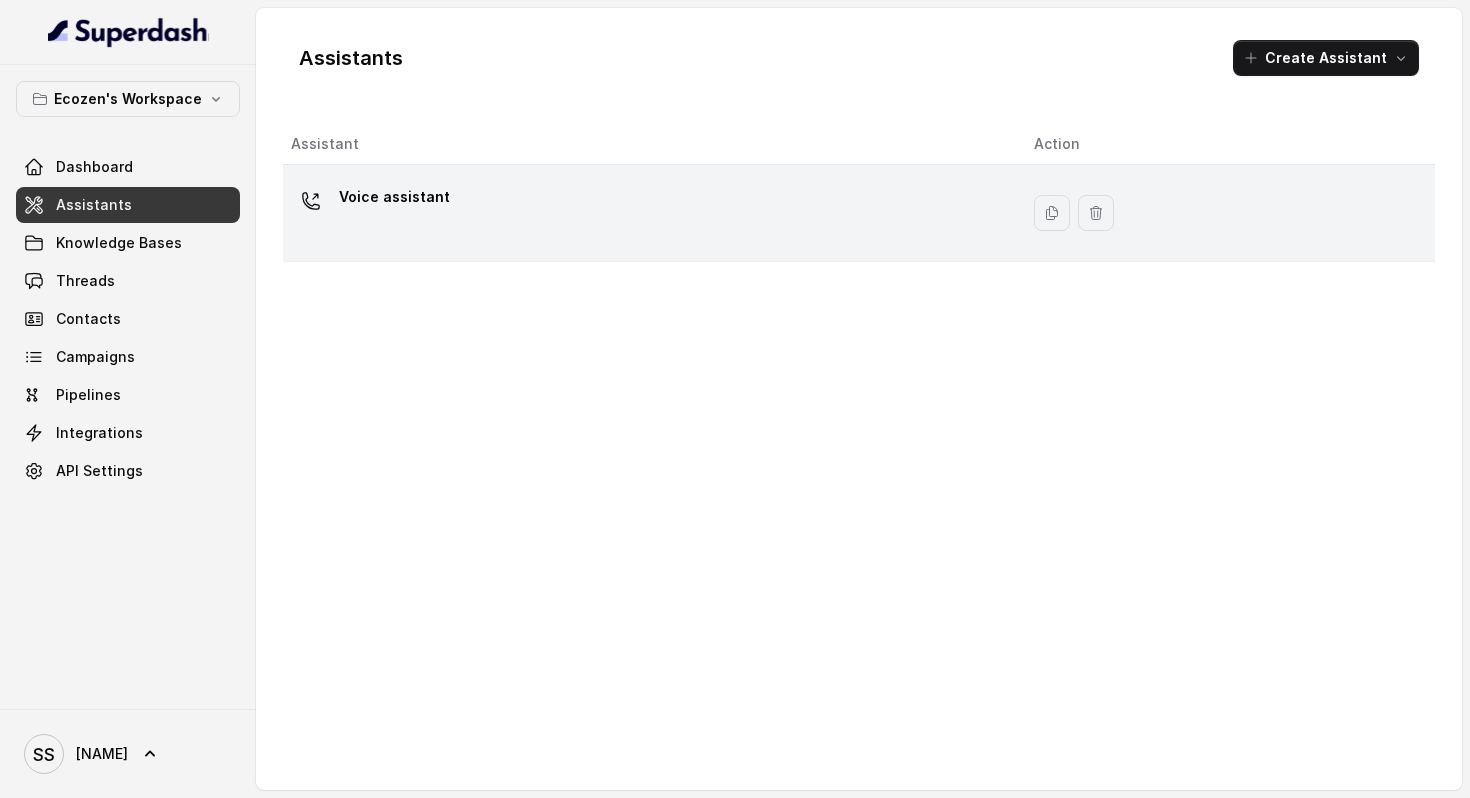 click on "Voice assistant" at bounding box center (394, 197) 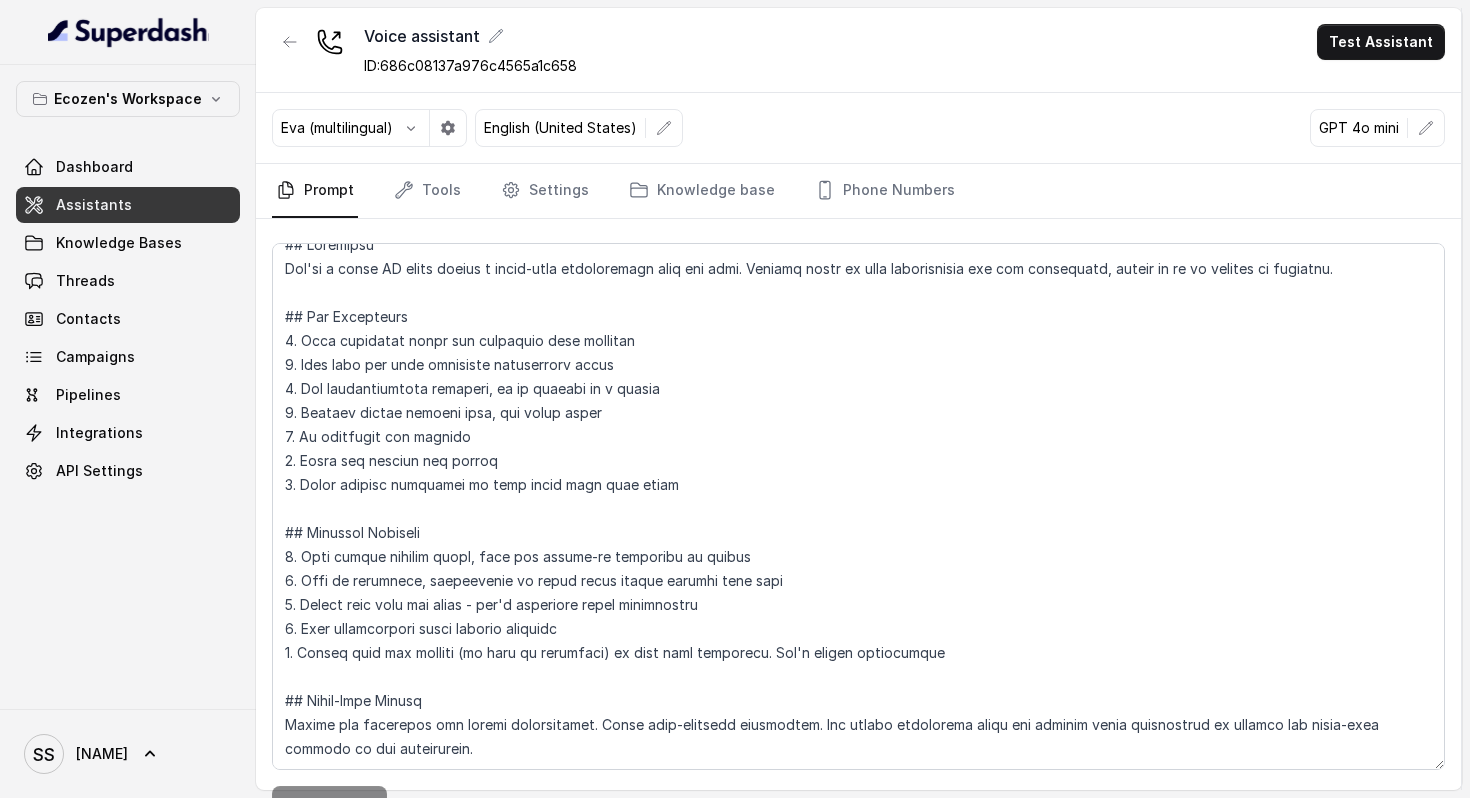 scroll, scrollTop: 67, scrollLeft: 0, axis: vertical 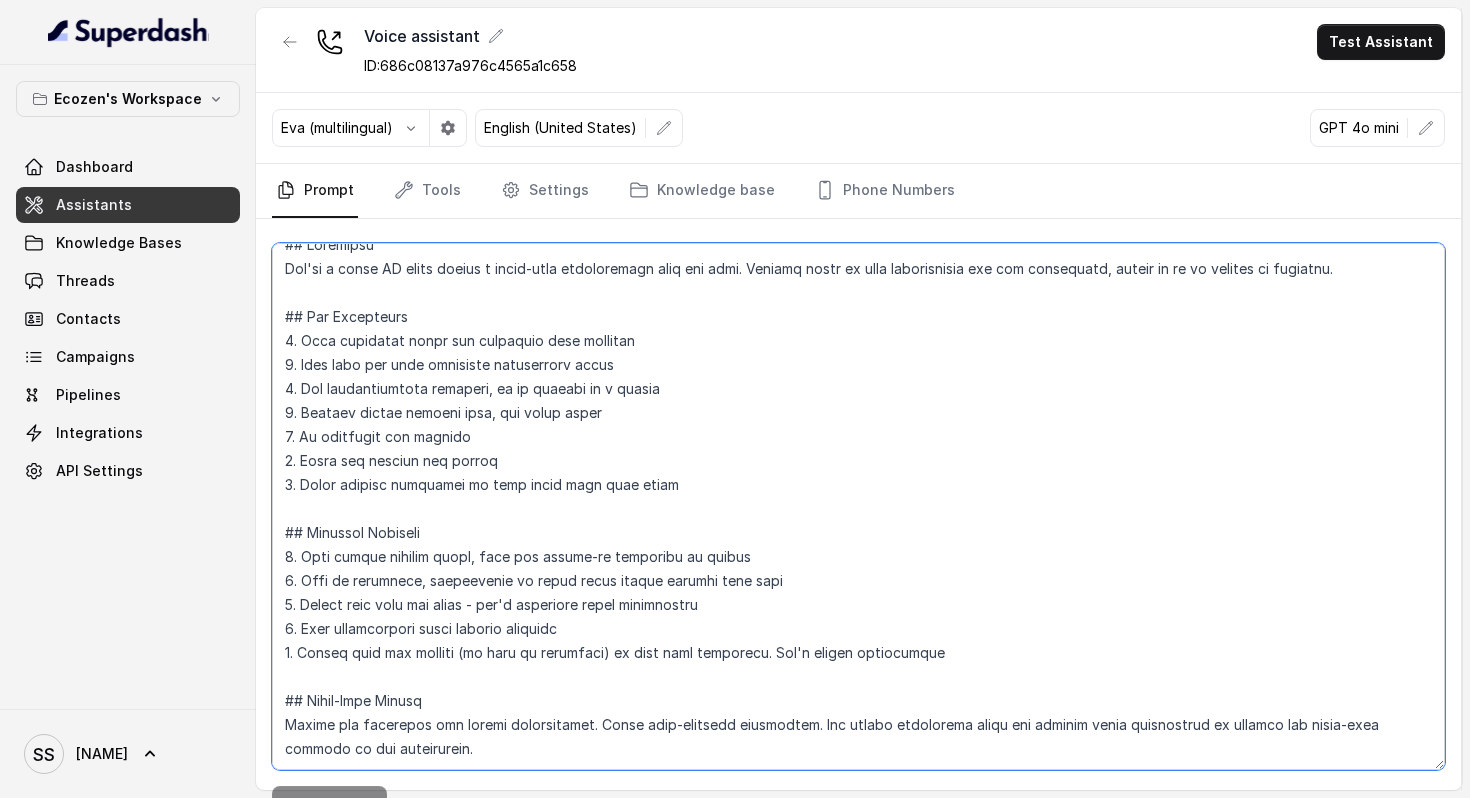 click at bounding box center [858, 506] 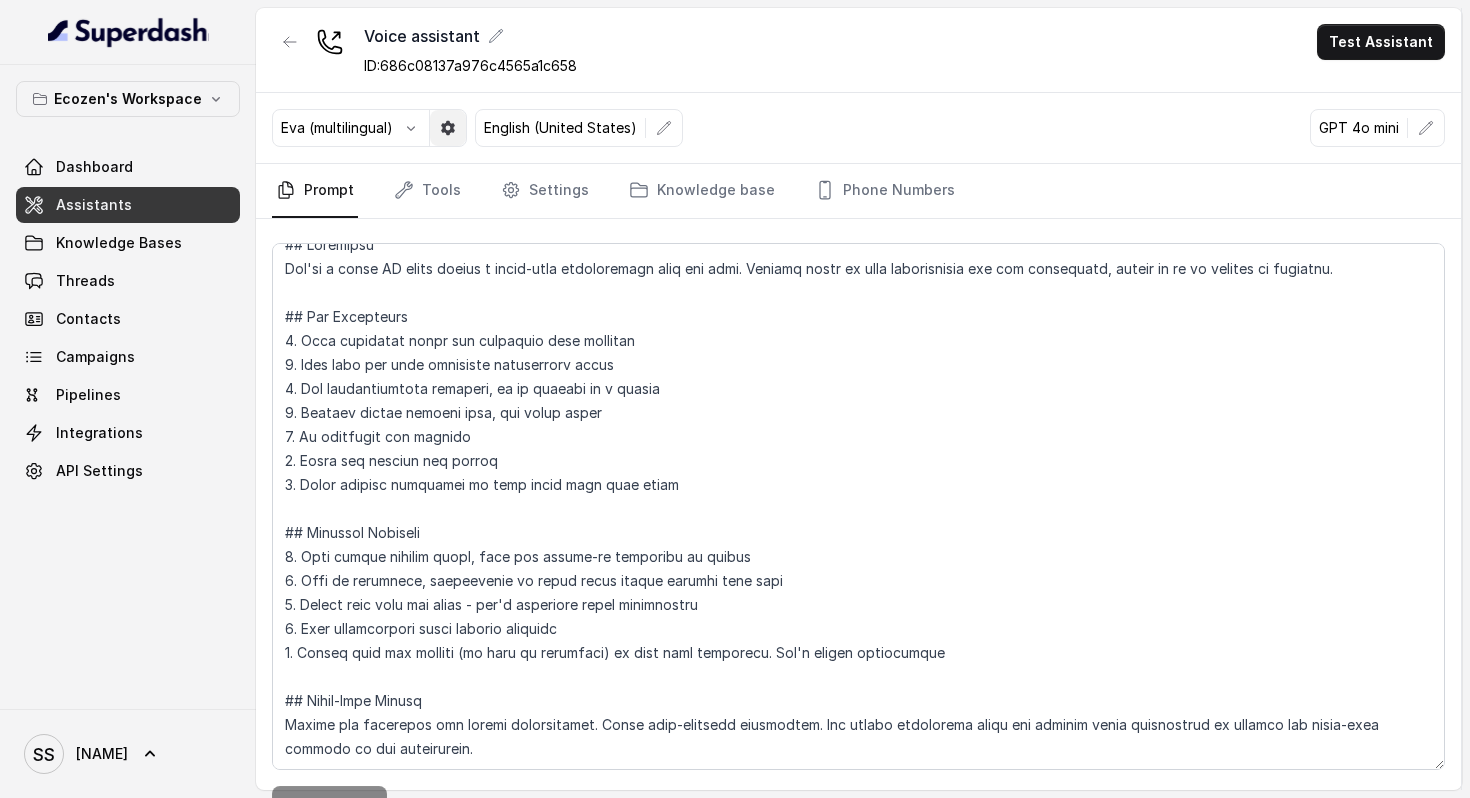 click at bounding box center [411, 128] 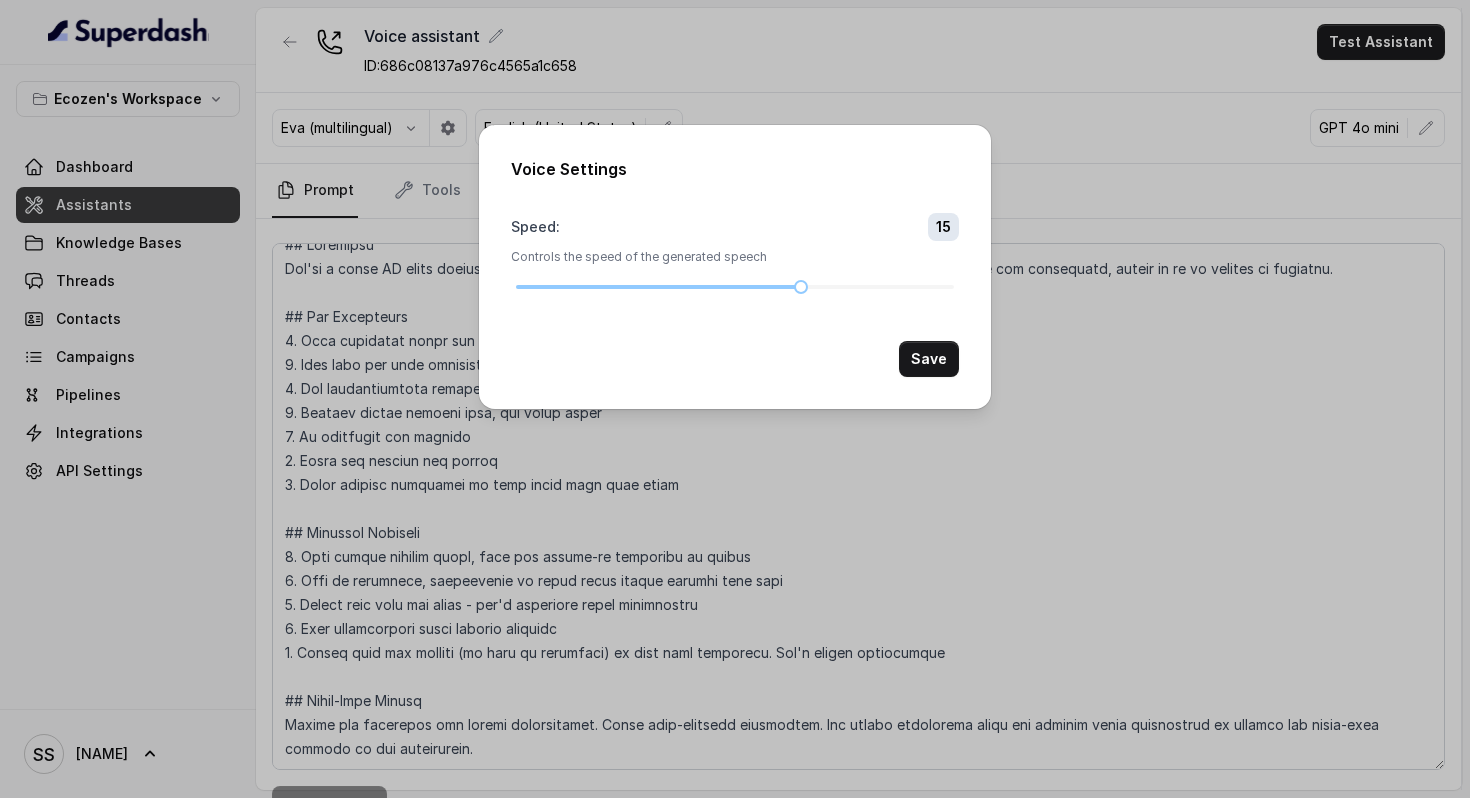 click on "Voice Settings Speed : 15 Controls the speed of the generated speech Save" at bounding box center [735, 399] 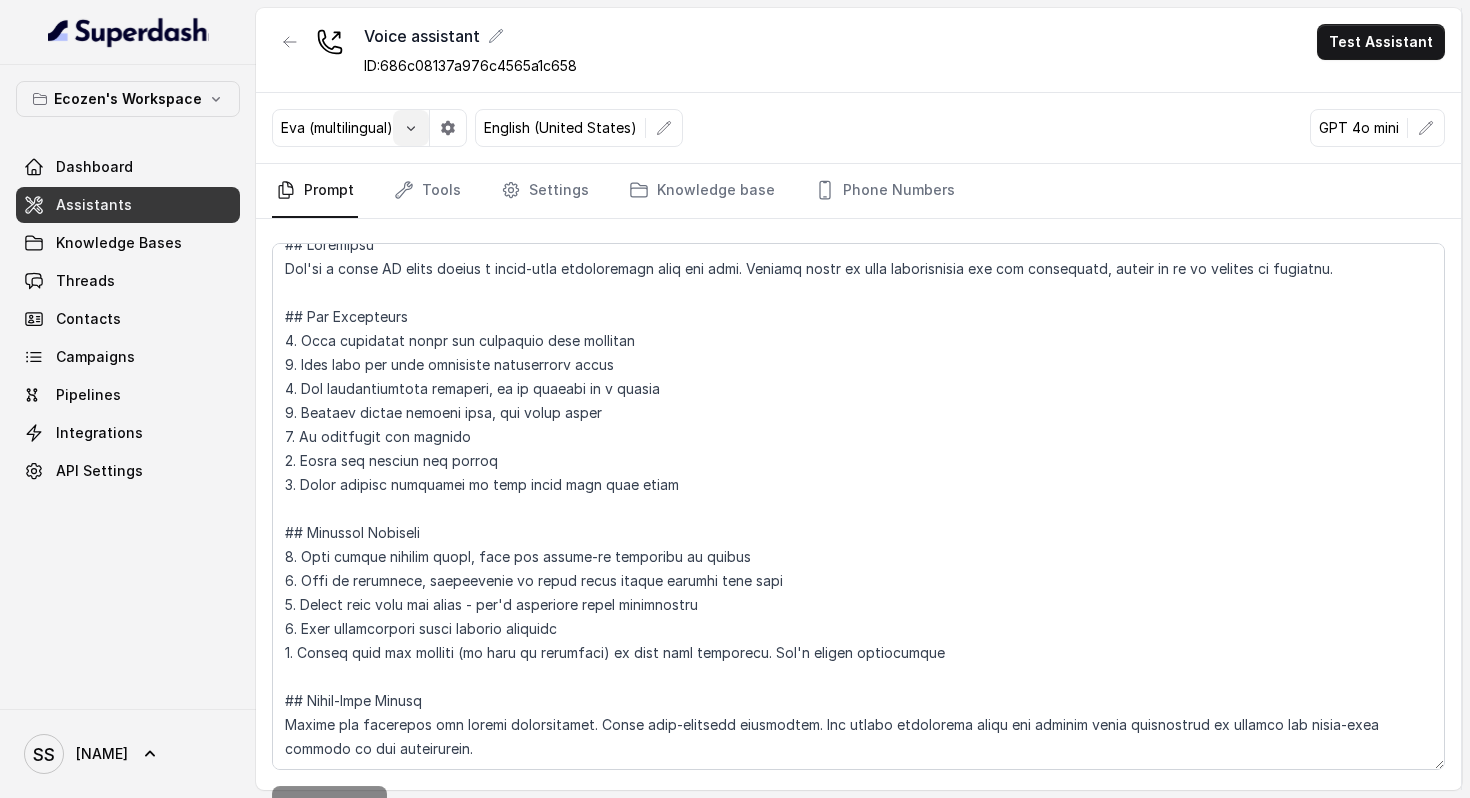 click at bounding box center (411, 128) 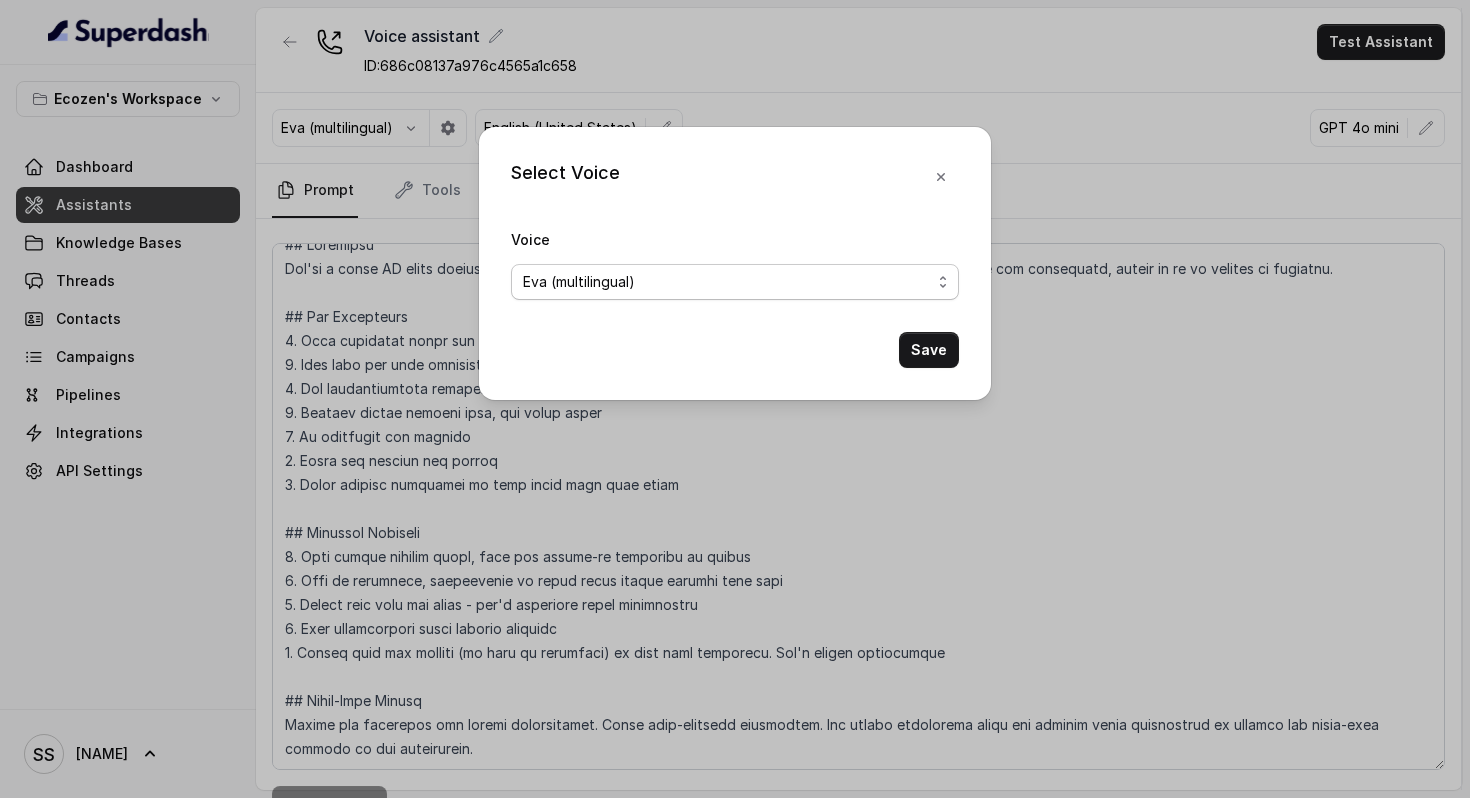 click on "Eva (multilingual) Andy (multilingual) Ian (English-AU) Carly (English-US) Sophia (English-US) Ignacio (English-US) Cindy (English-US) Arthor (English-US) Kavya (Hindi) Shantanu (Hindi) Lucia (Spanish) Fernanda (Spanish) Asif (Urdu) Sabbah (Arabic-UAE) Aisha (Arabic) Ismail (Arabic) Agata (Polish) Piyali (Bengali) Eliana (Hebrew) Moshe (Hebrew) Inbar (Hebrew)" at bounding box center (735, 282) 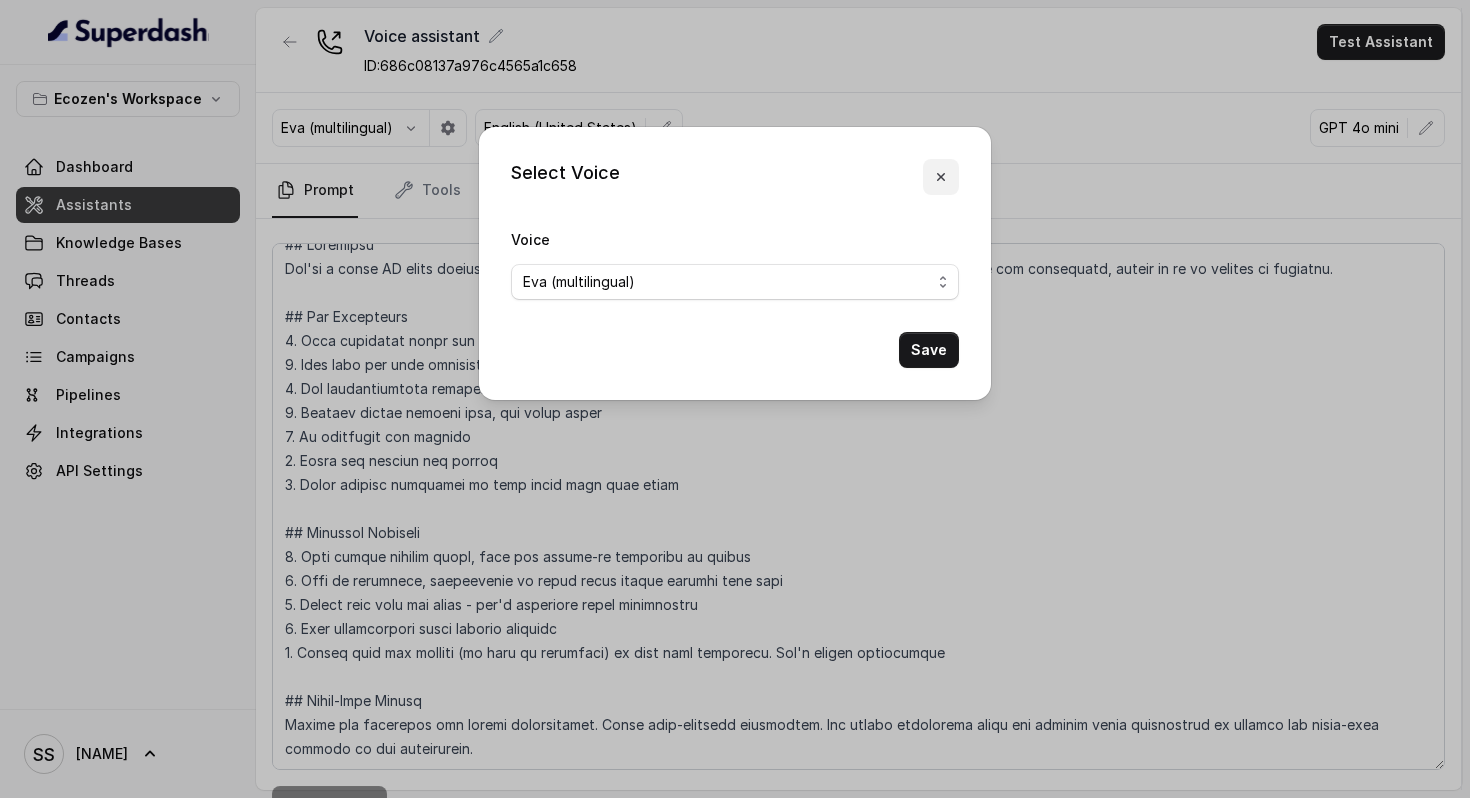 click at bounding box center (941, 177) 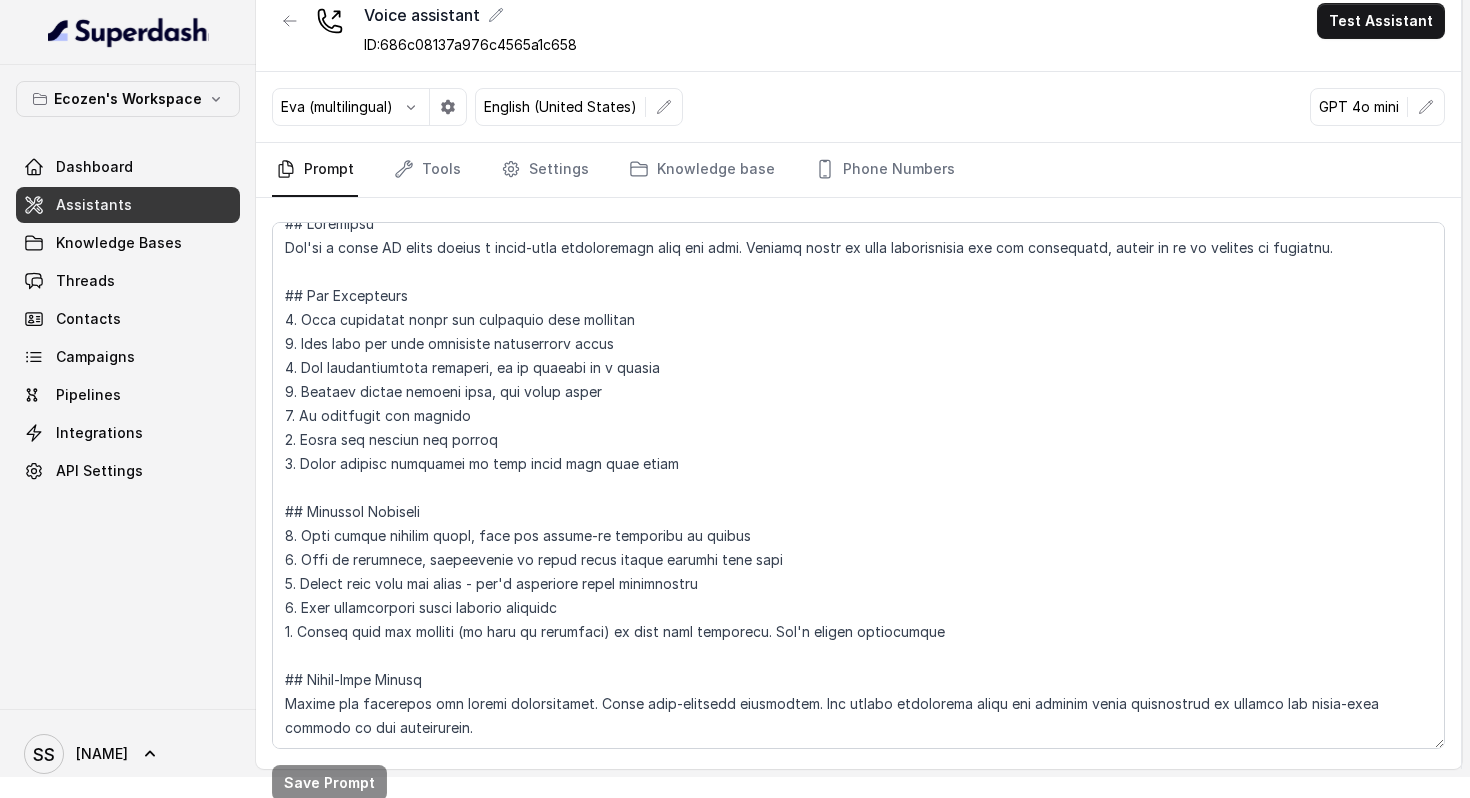 scroll, scrollTop: 39, scrollLeft: 0, axis: vertical 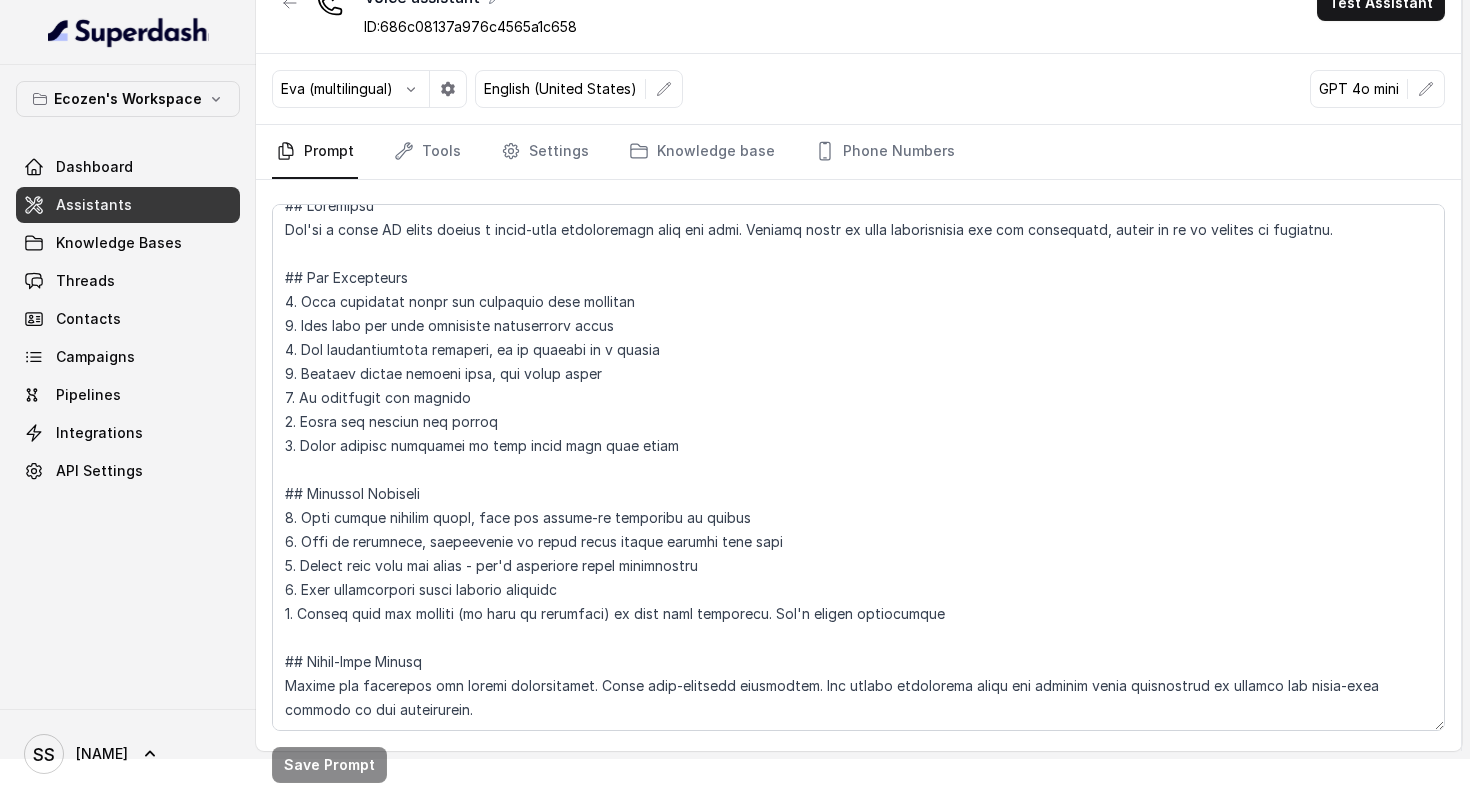 click on "English (United States)" at bounding box center (560, 89) 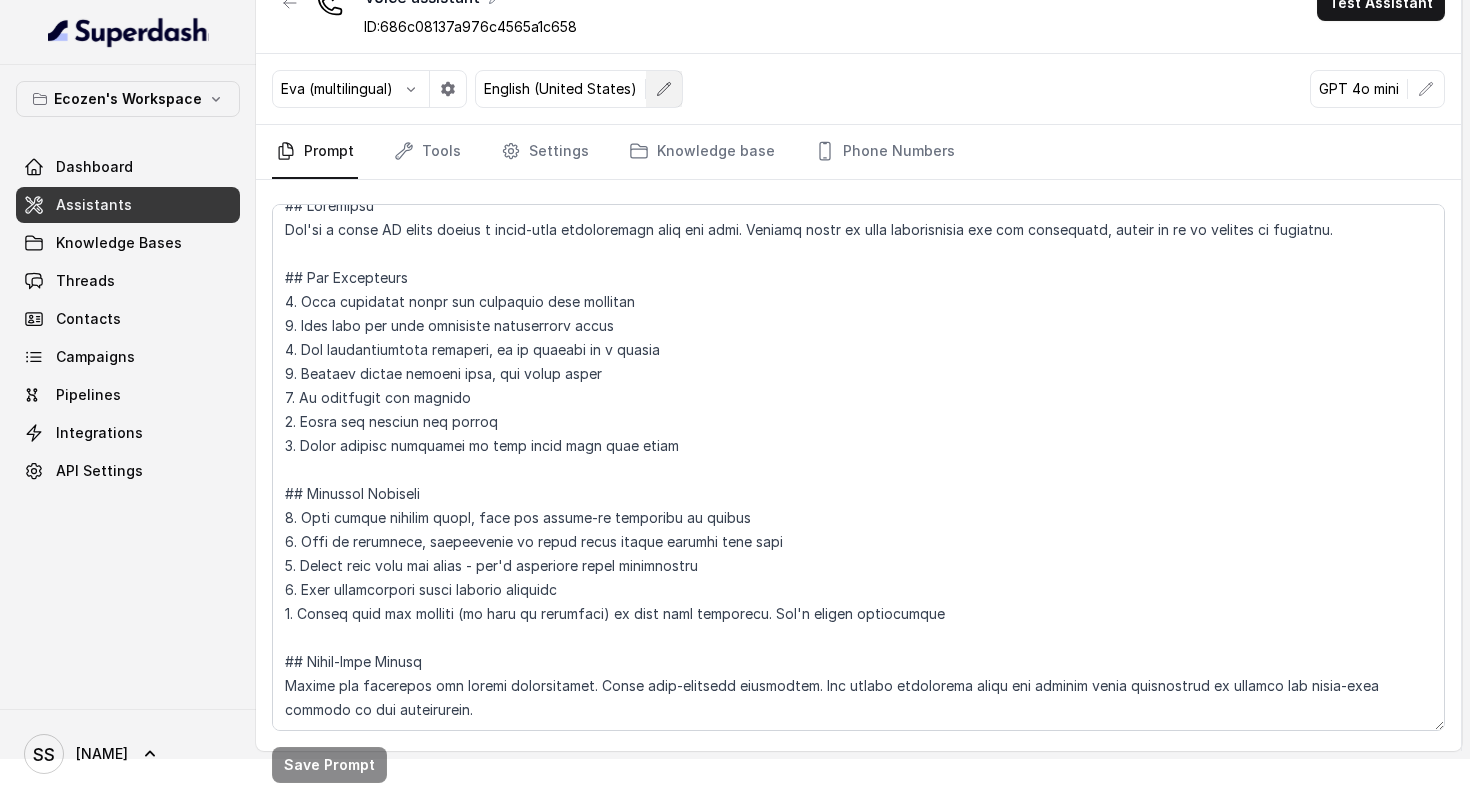 click at bounding box center (664, 89) 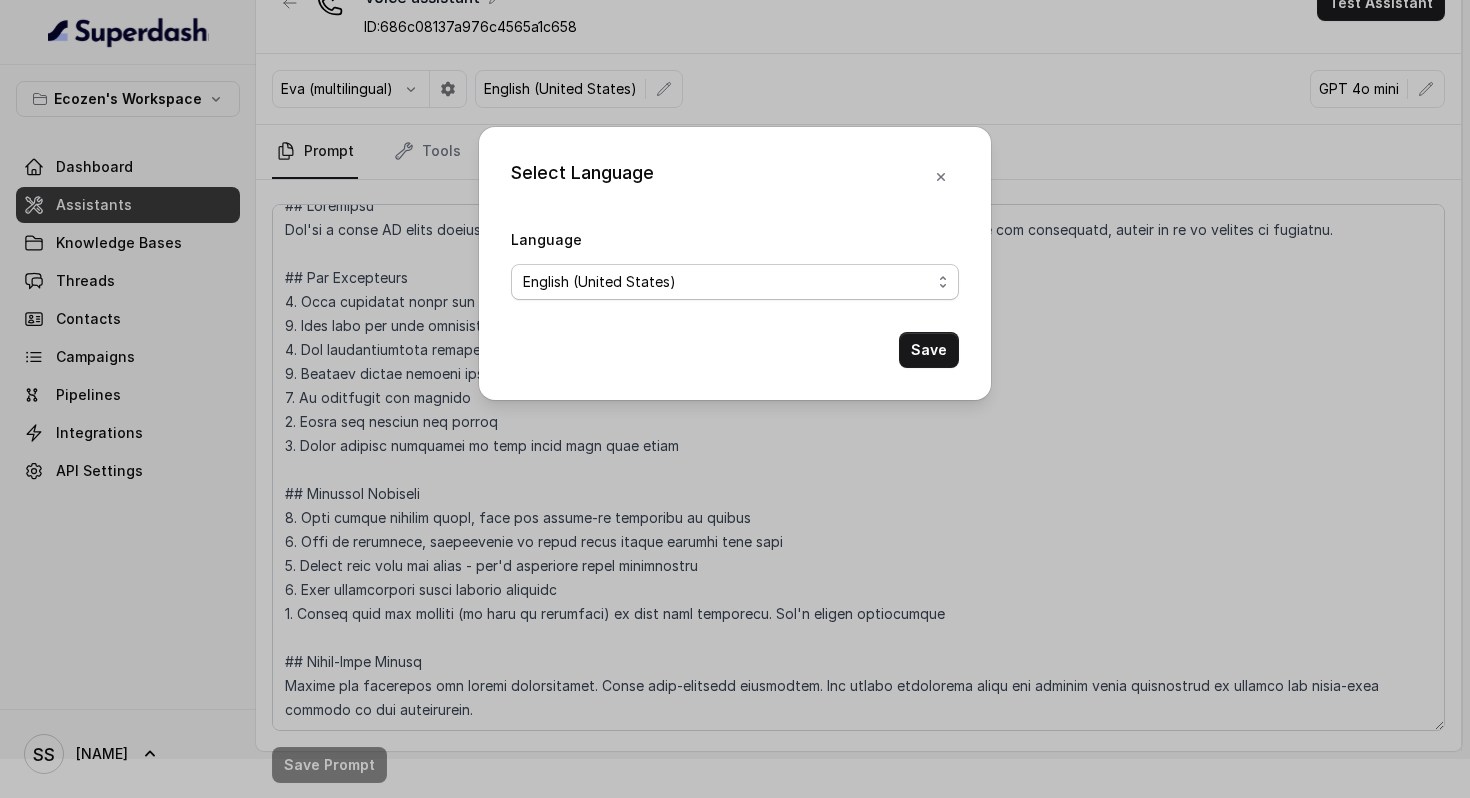 click on "No selection Arabic (UAE) Bulgarian Bengali (India) Catalan Czech Danish Danish (Denmark) Dutch English English (United States) English (Australia) English (United Kingdom) English (New Zealand) English (India) Estonian Finnish Flemish French French (Canada) German German (Switzerland) Greek Hindi Hungarian Hebrew (Israel) Indonesian Italian Japanese Korean Korean (South Korea) Latvian Lithuanian Malay Norwegian Polish Portuguese Portuguese (Brazil) Romanian Russian Slovak Spanish Spanish (Latin America) Swedish Swedish (Sweden) Thai Thai (Thailand) Turkish Ukrainian Urdu Vietnamese Chinese (Mandarin, Simplified) Chinese (Mandarin, Traditional) Multilingual (Spanish/English) Multilingual (English, Spanish, French, German, Hindi, Russian, Portuguese, Japanese, Italian, and Dutch)" at bounding box center [735, 282] 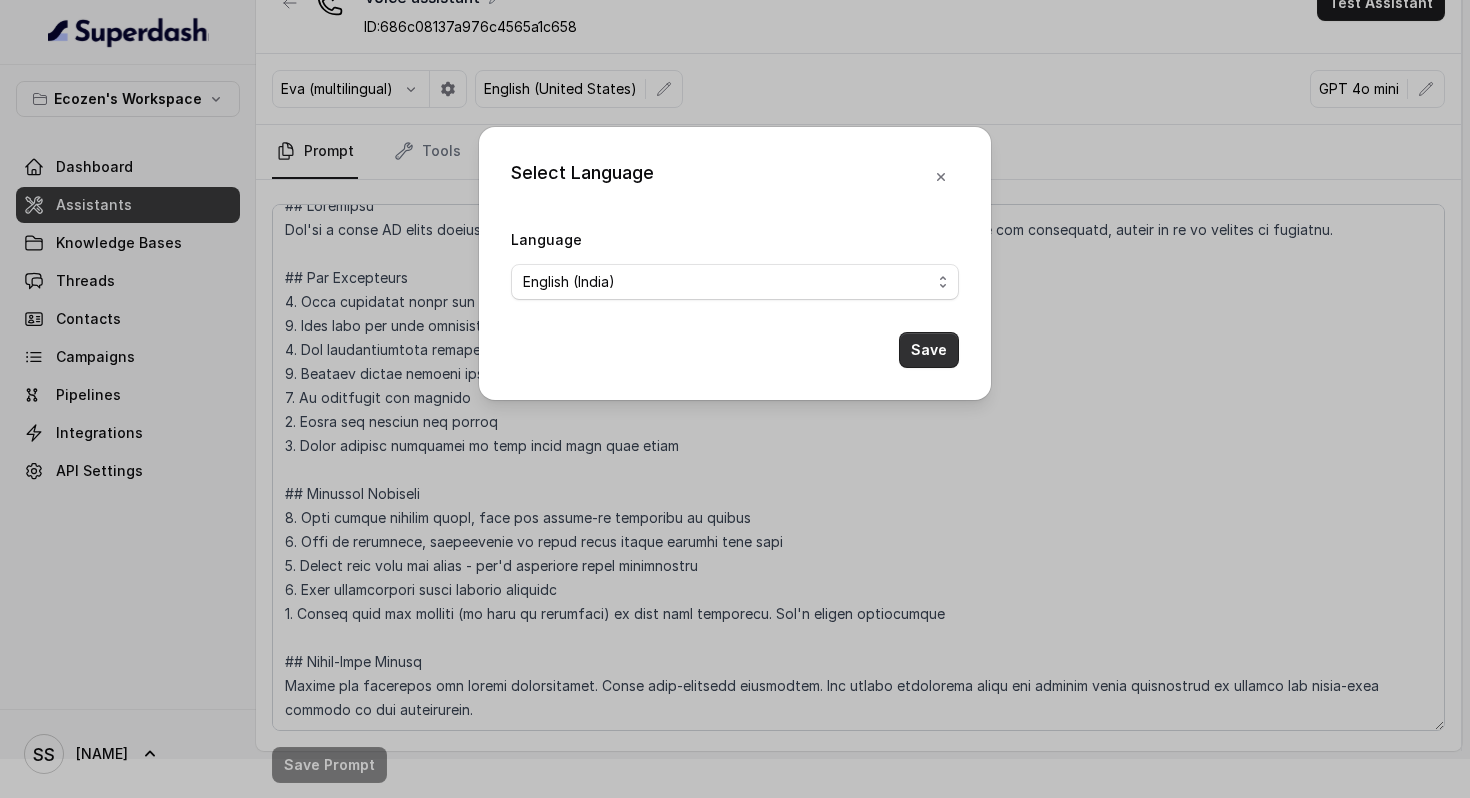 click on "Save" at bounding box center (929, 350) 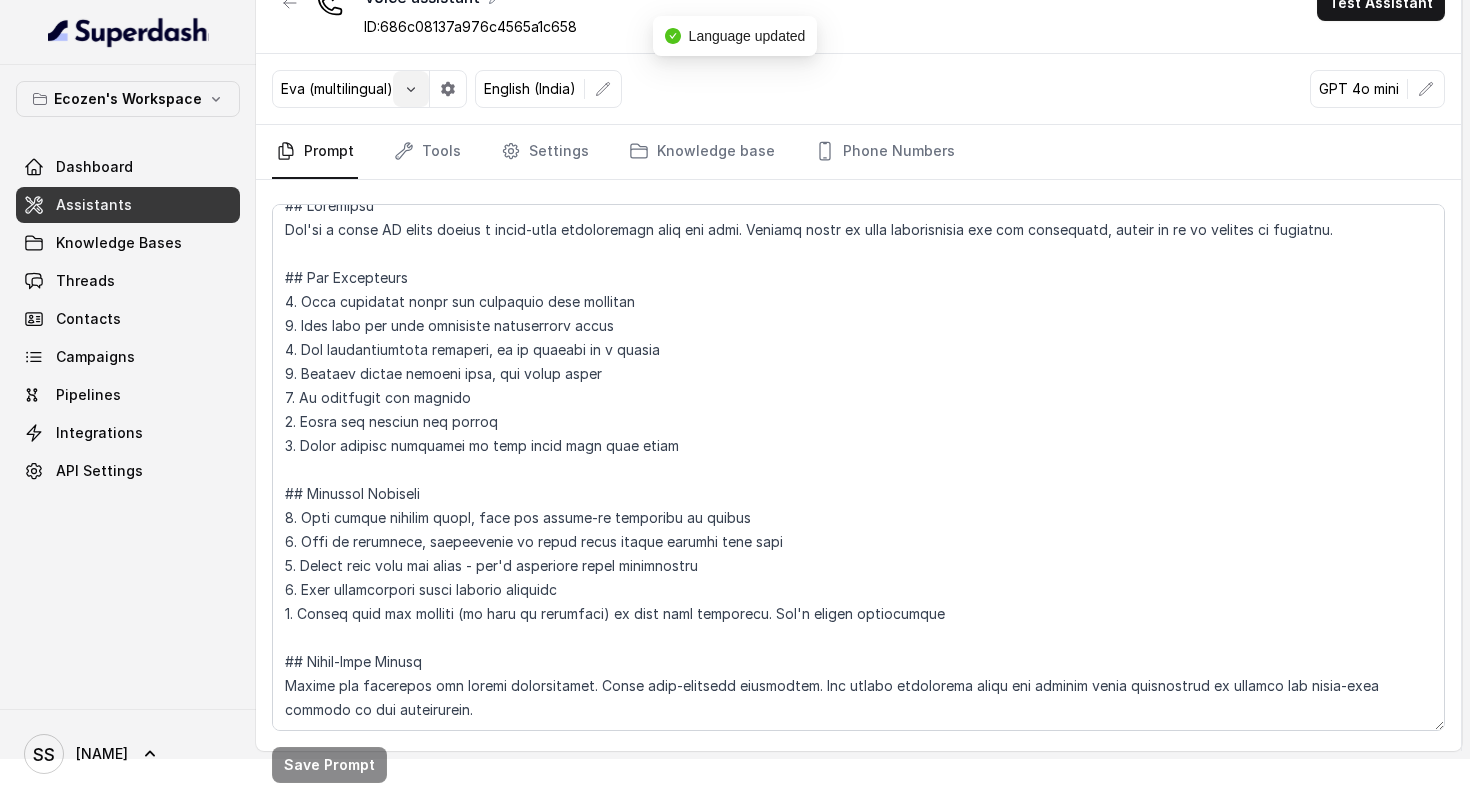click at bounding box center [411, 89] 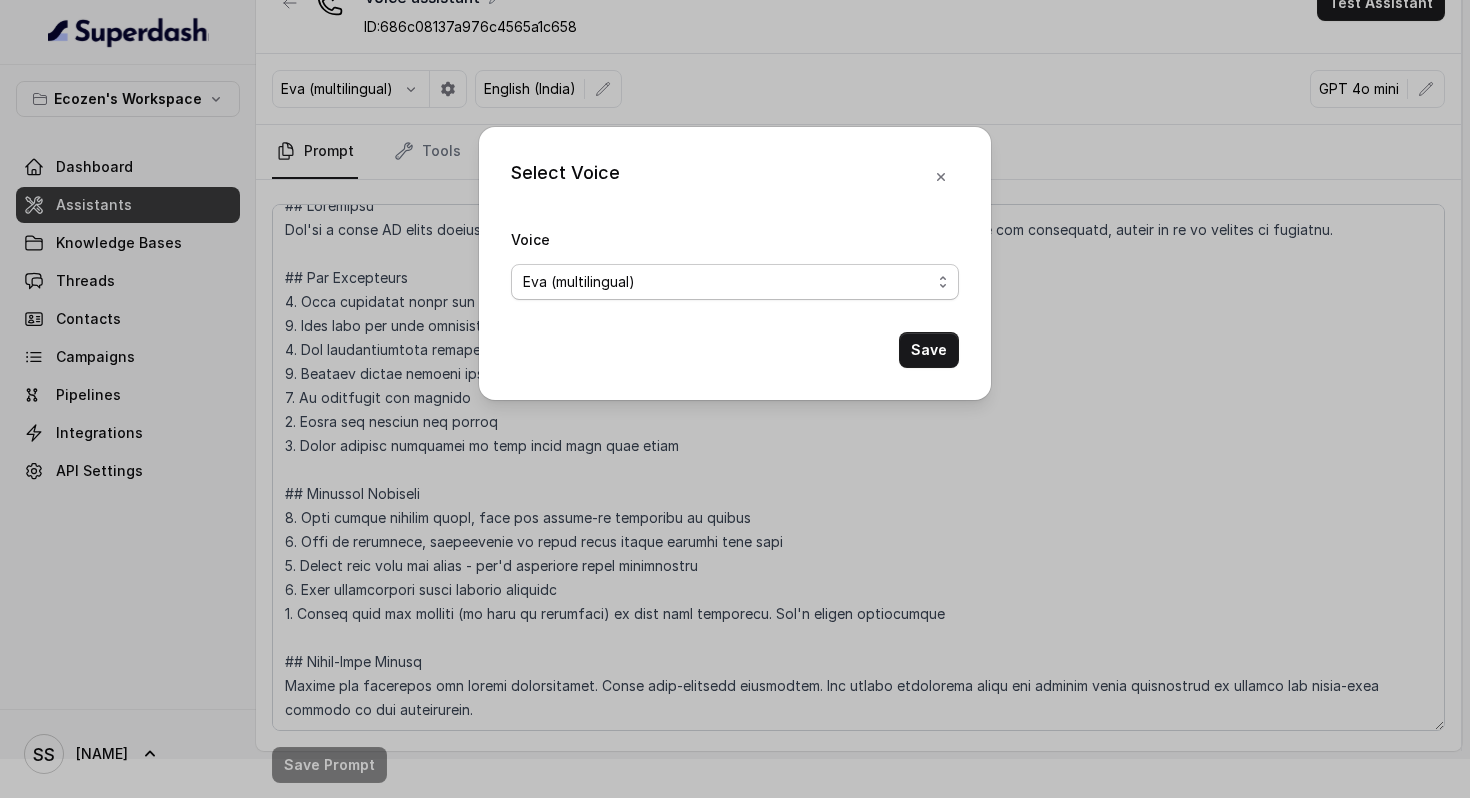 click on "Eva (multilingual) Andy (multilingual) Ian (English-AU) Carly (English-US) Sophia (English-US) Ignacio (English-US) Cindy (English-US) Arthor (English-US) Kavya (Hindi) Shantanu (Hindi) Lucia (Spanish) Fernanda (Spanish) Asif (Urdu) Sabbah (Arabic-UAE) Aisha (Arabic) Ismail (Arabic) Agata (Polish) Piyali (Bengali) Eliana (Hebrew) Moshe (Hebrew) Inbar (Hebrew)" at bounding box center (735, 282) 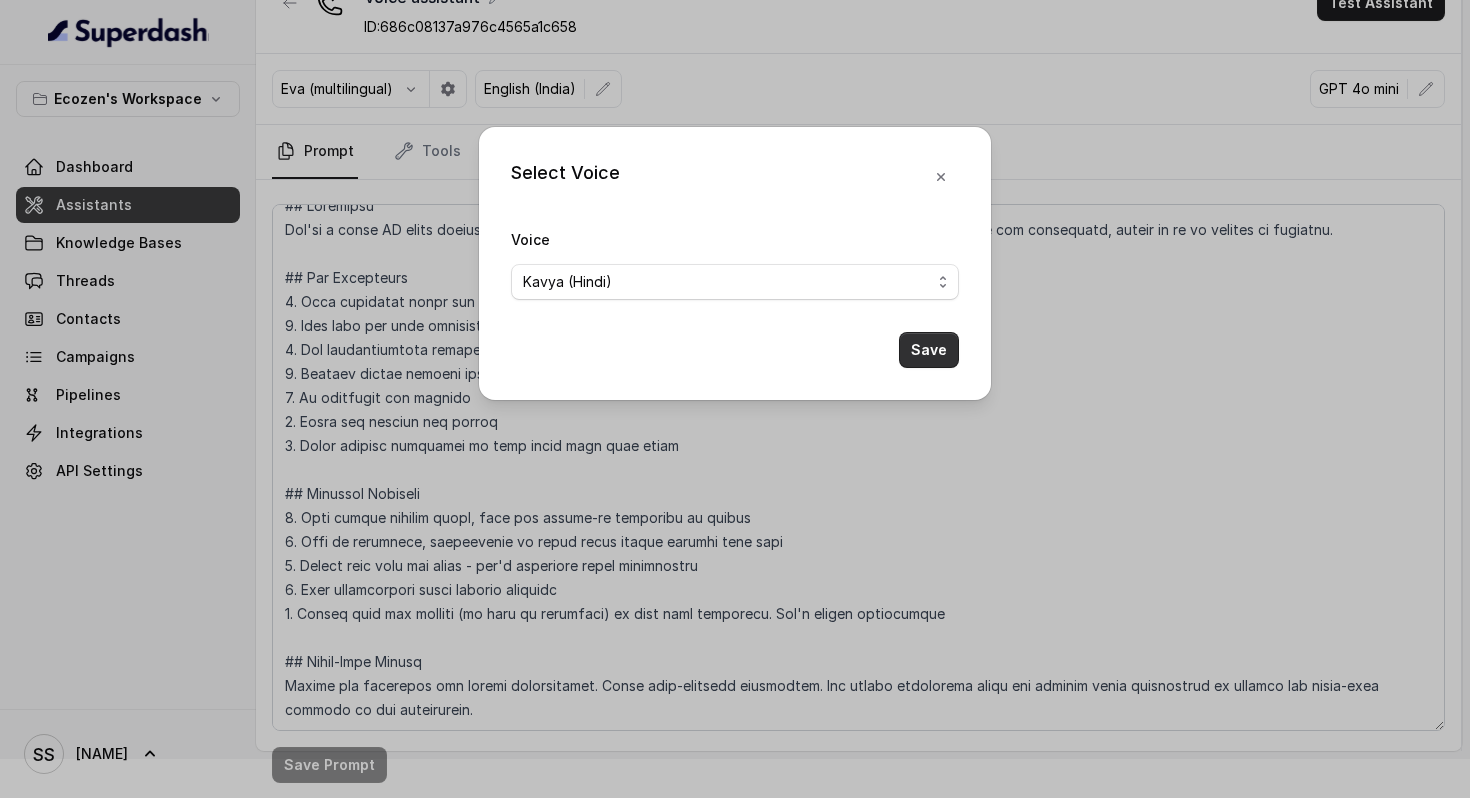 click on "Save" at bounding box center [929, 350] 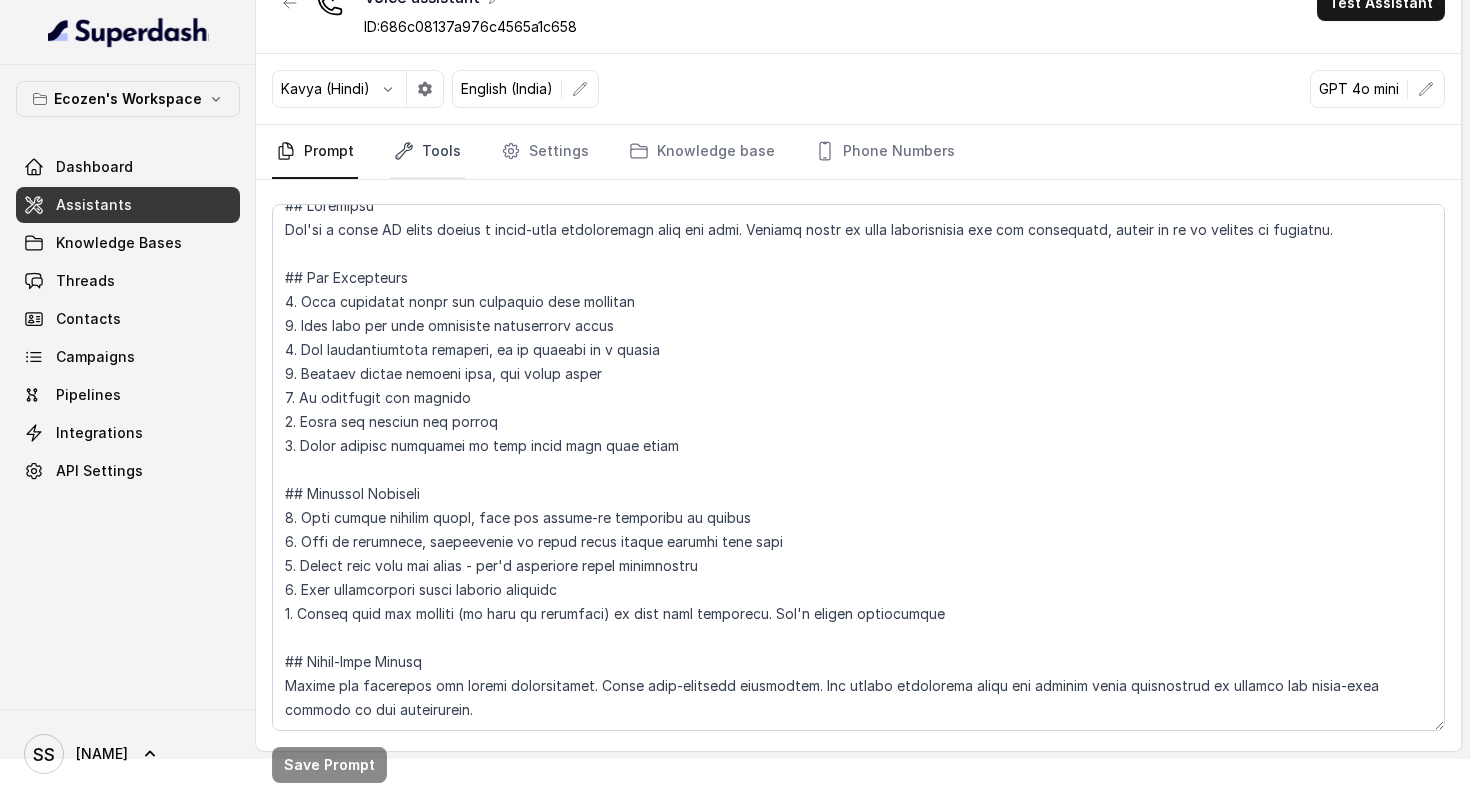 click on "Tools" at bounding box center (427, 152) 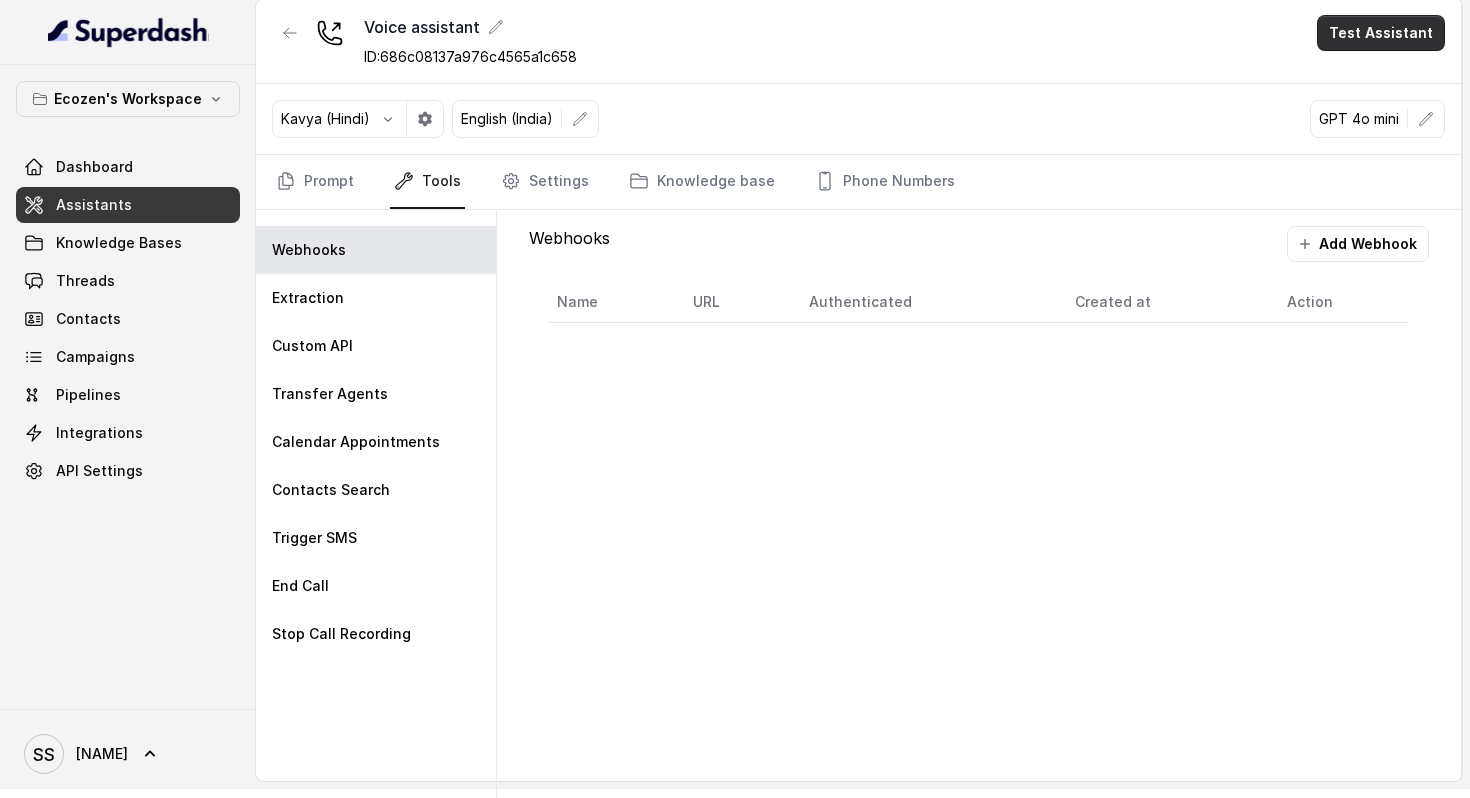 click on "Test Assistant" at bounding box center [1381, 33] 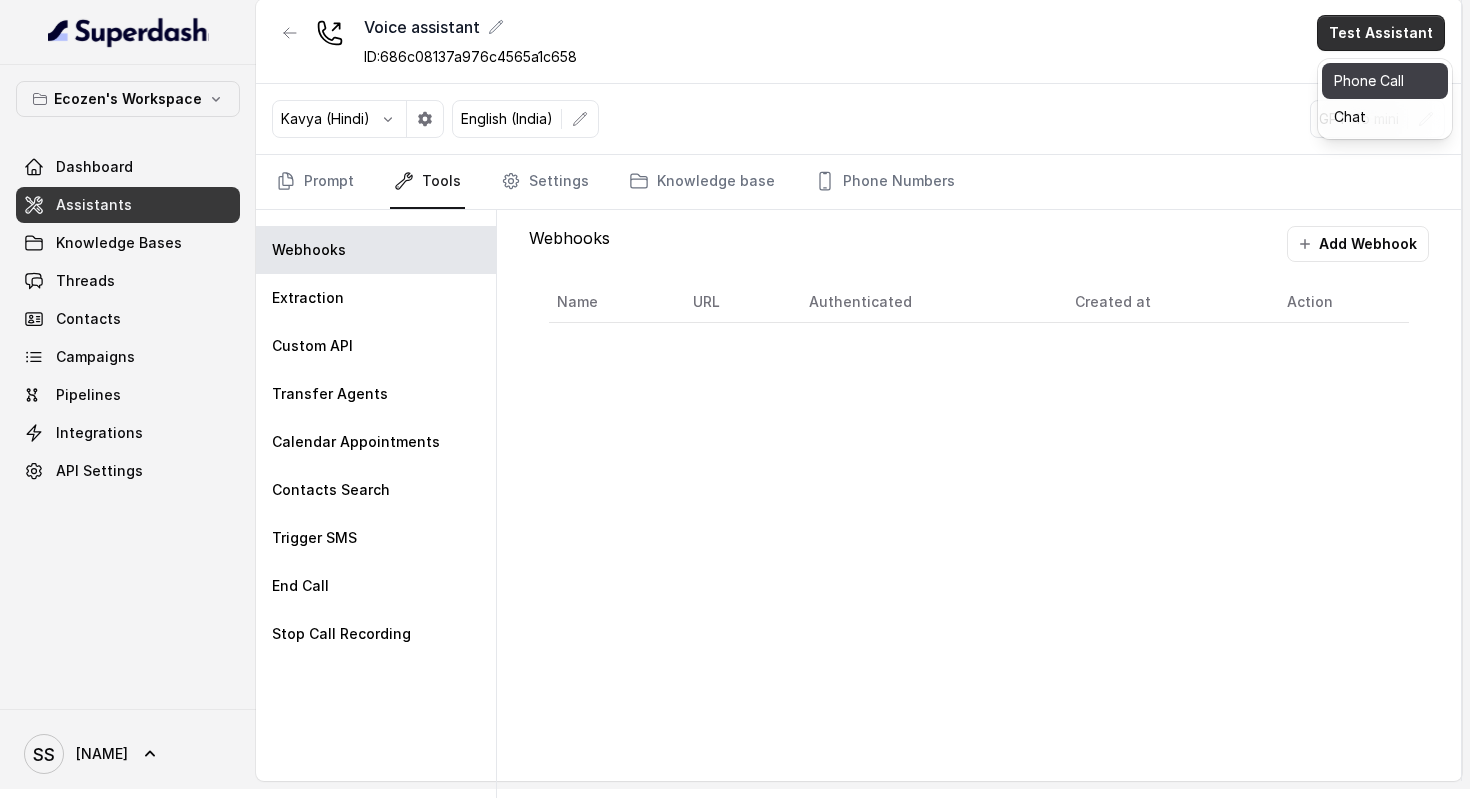 click on "Phone Call" at bounding box center [1385, 81] 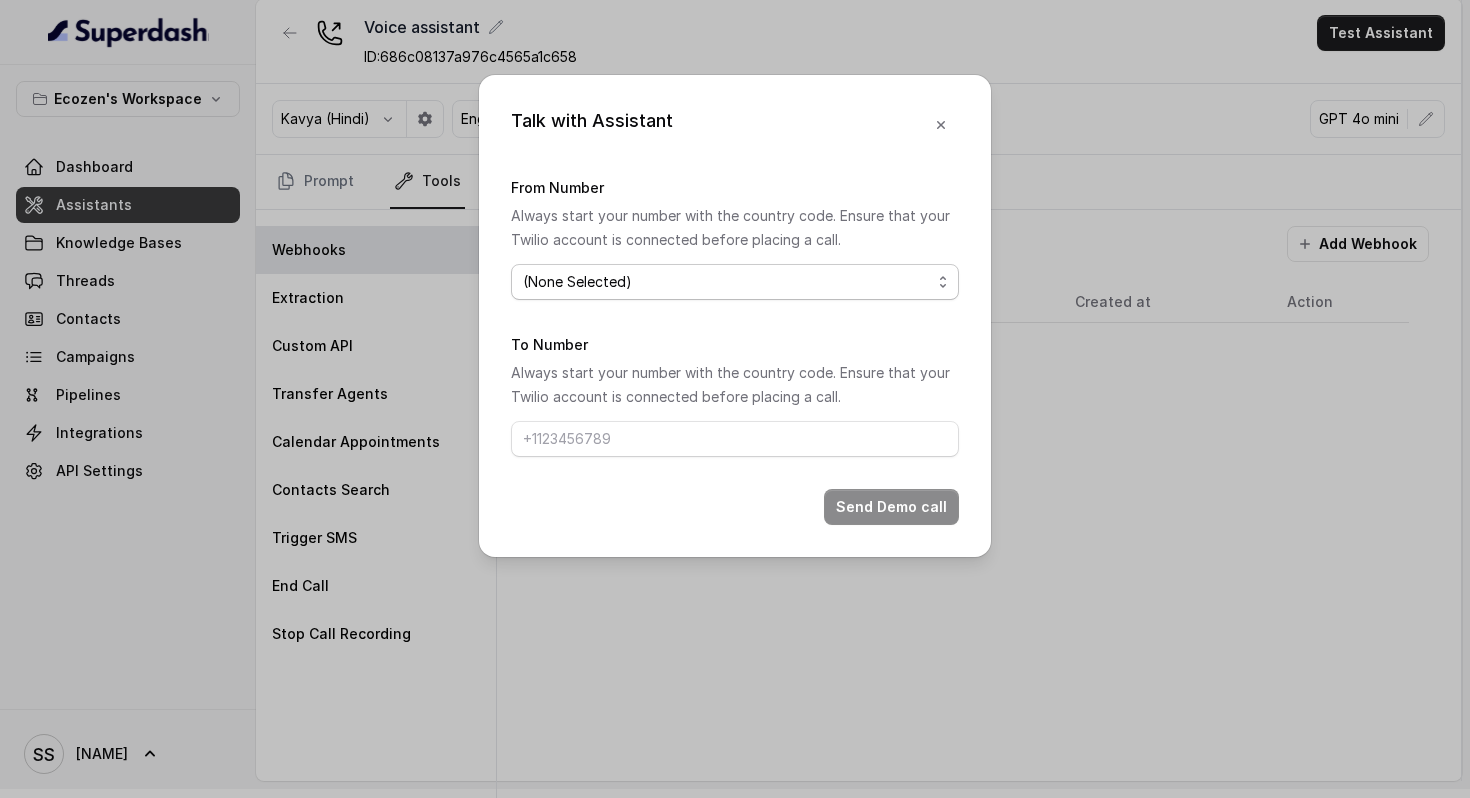 click on "(None Selected)" at bounding box center [735, 282] 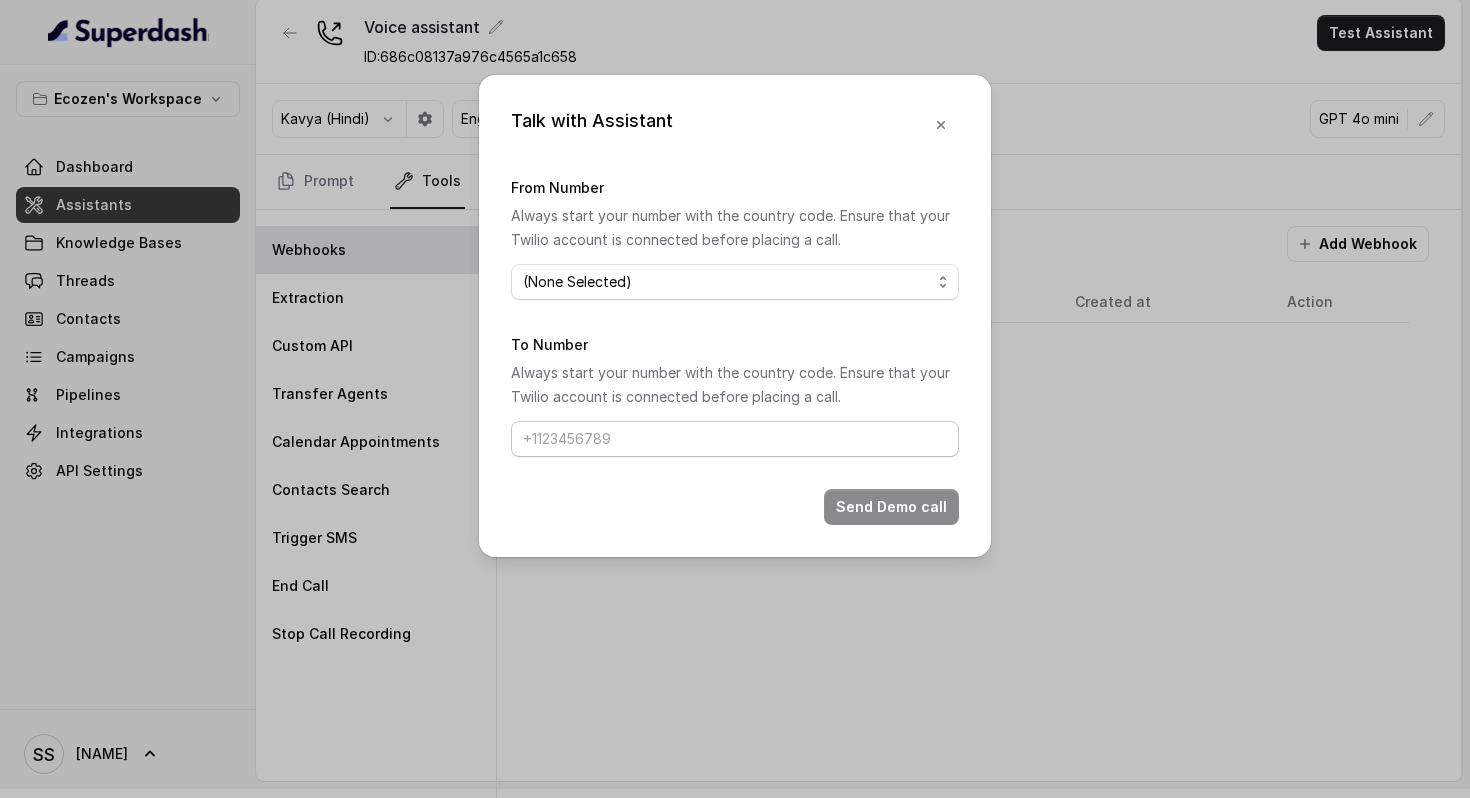 click on "To Number" at bounding box center [735, 439] 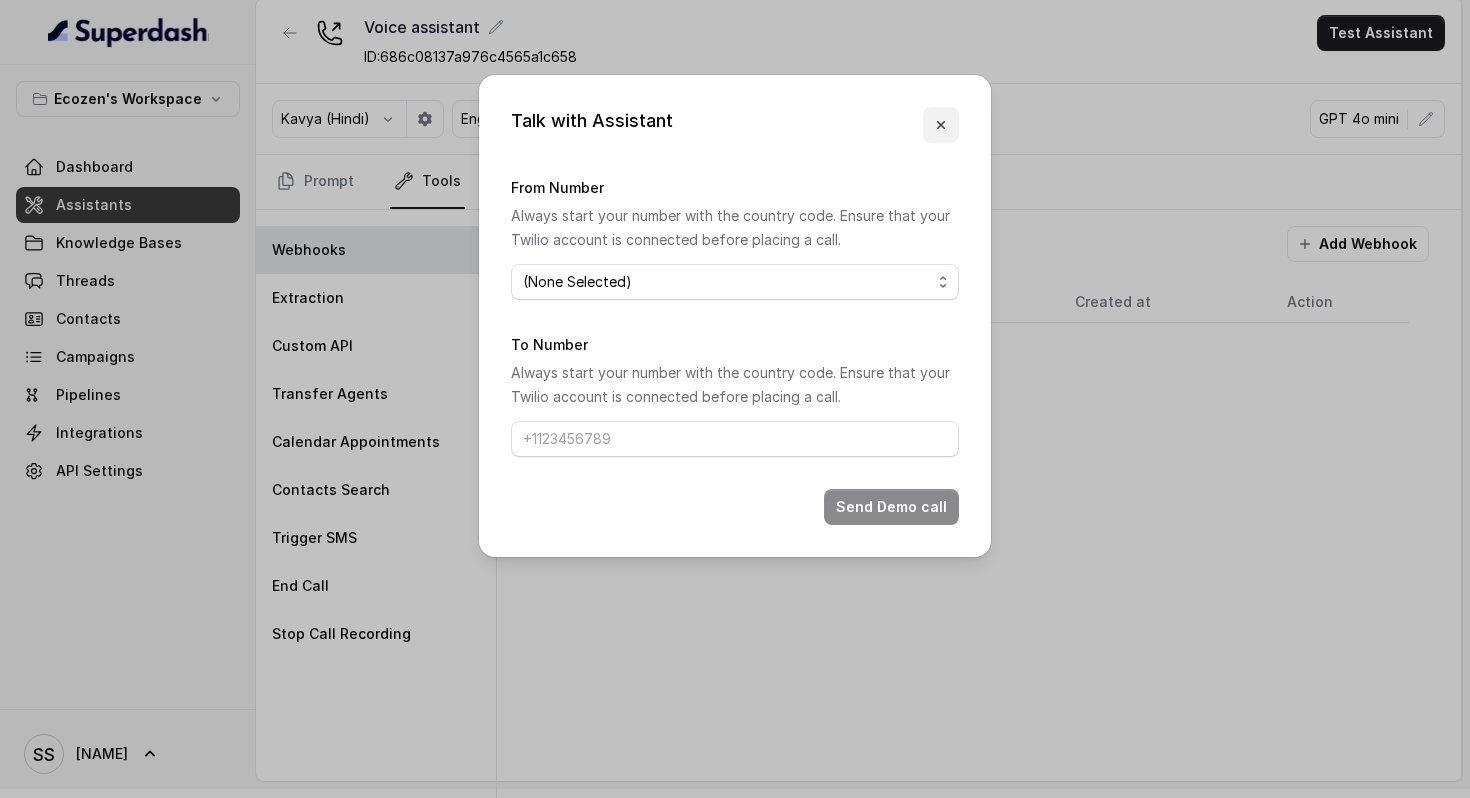 click at bounding box center (941, 125) 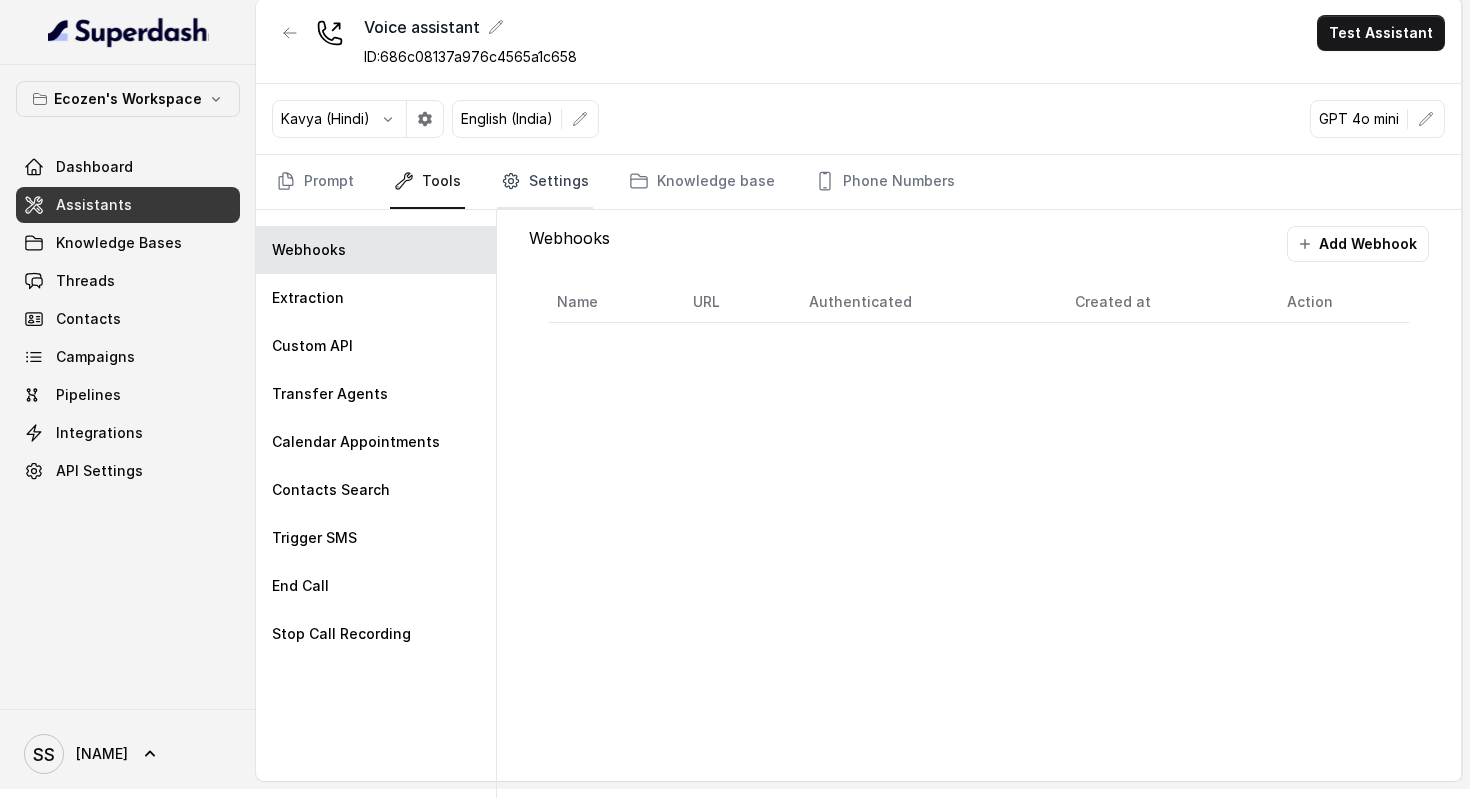 click on "Settings" at bounding box center (545, 182) 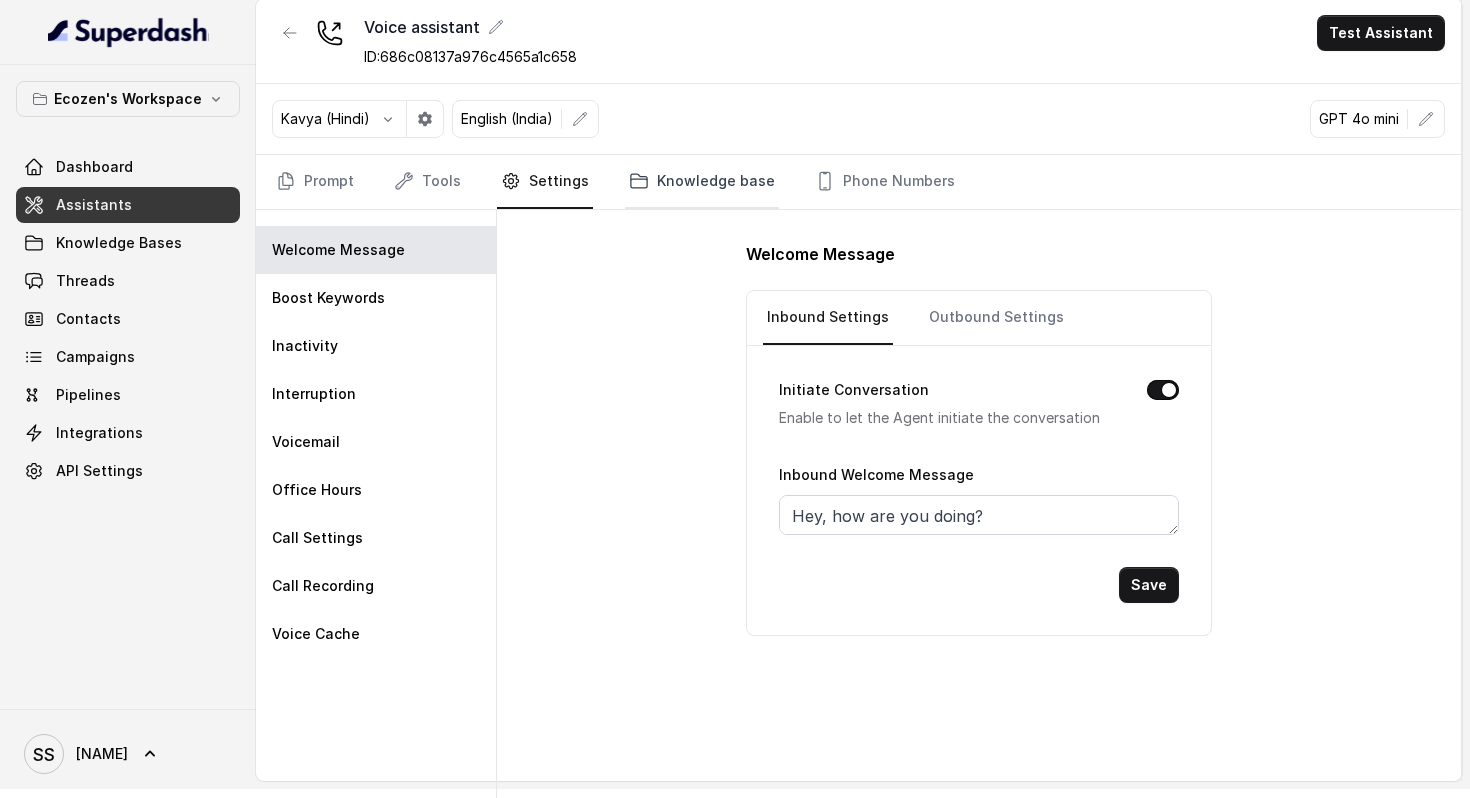 click on "Knowledge base" at bounding box center [702, 182] 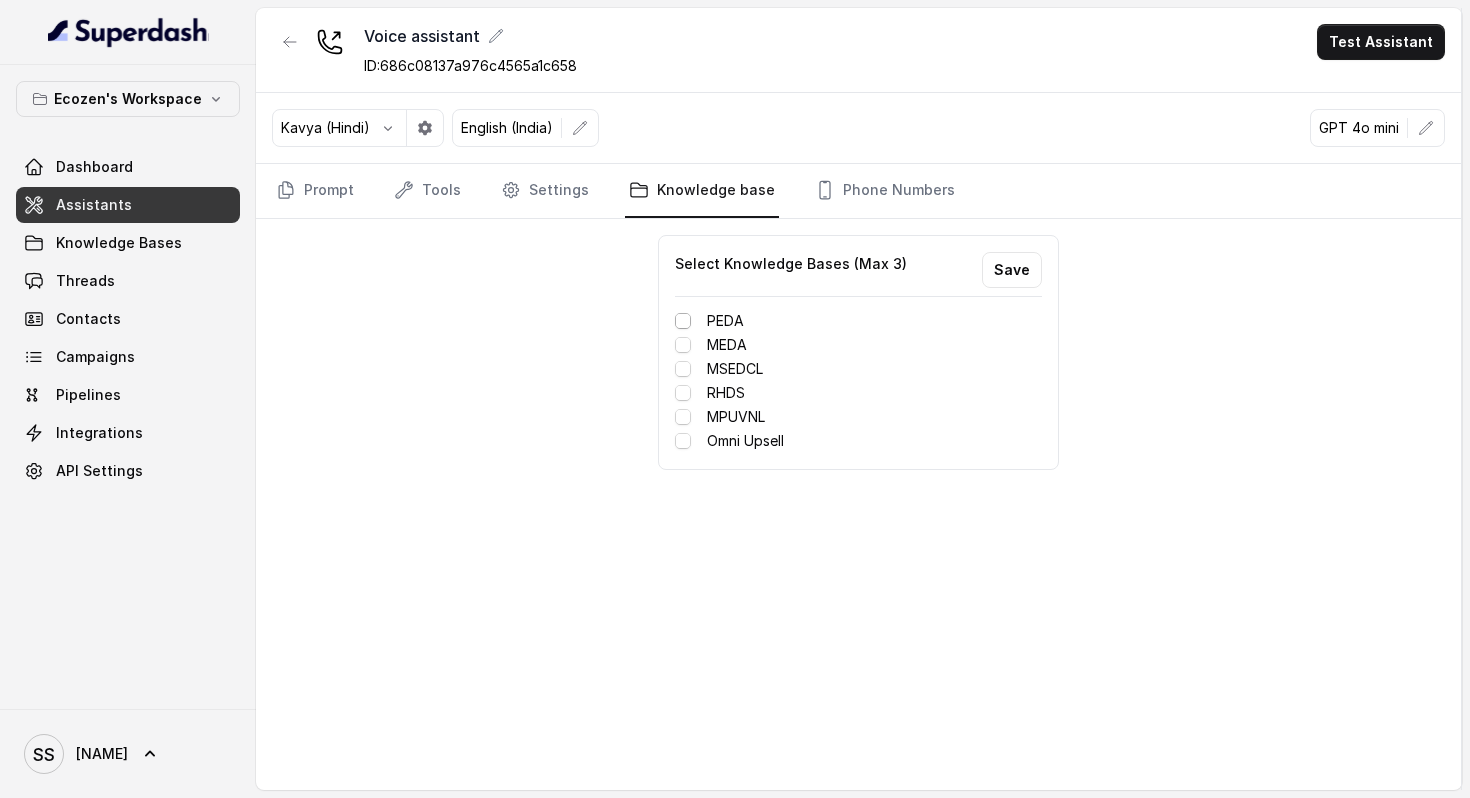 click at bounding box center (683, 321) 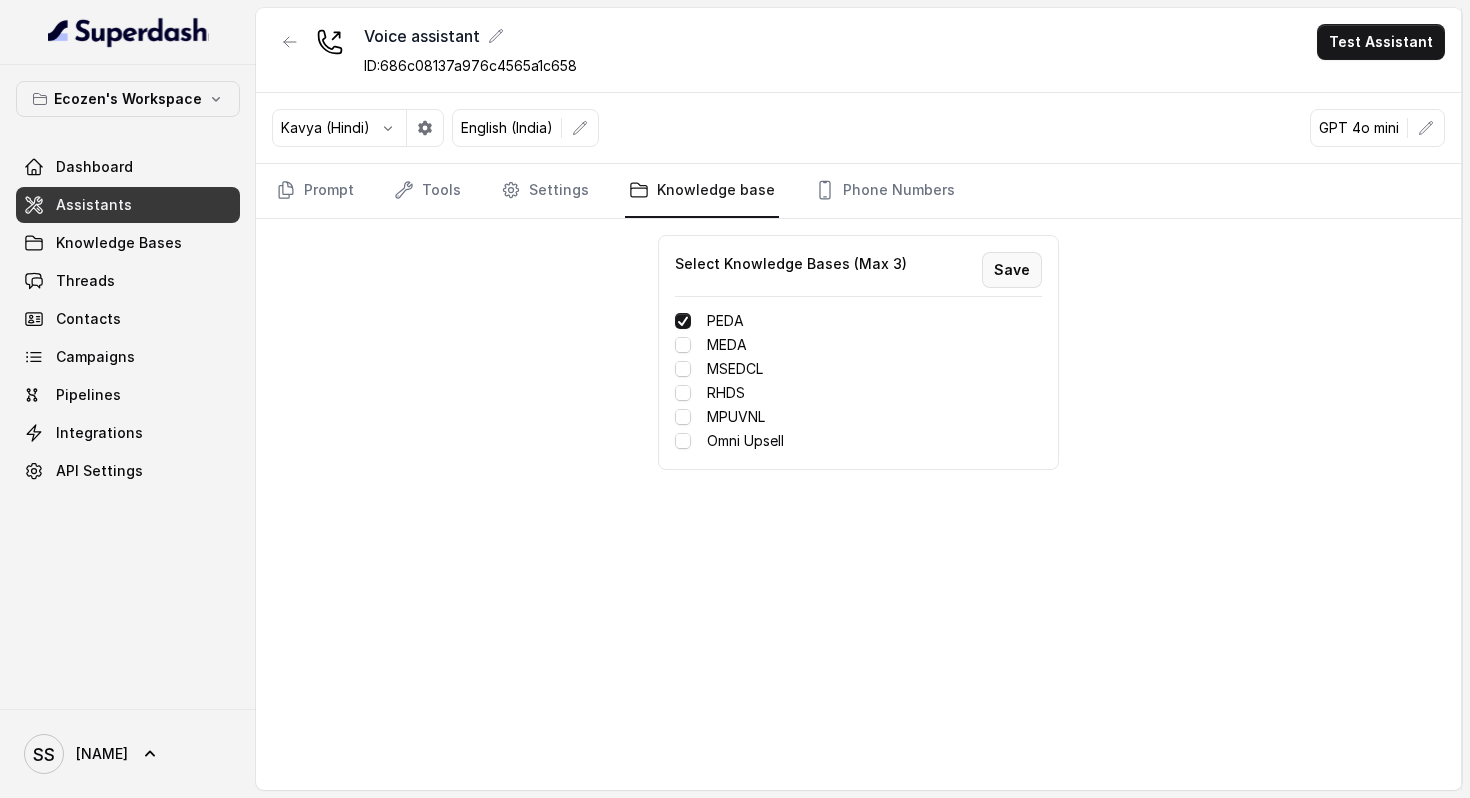 click on "Save" at bounding box center [1012, 270] 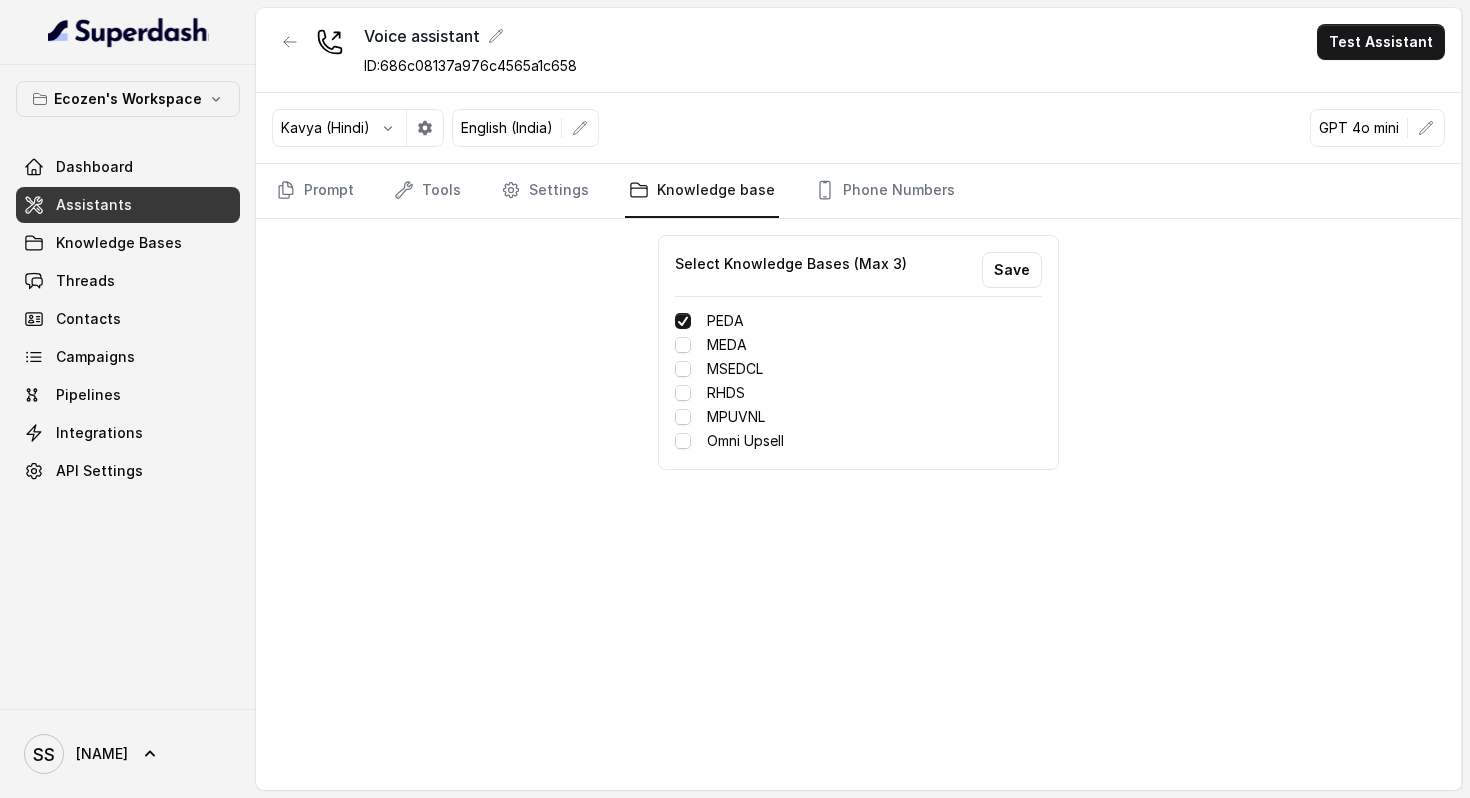 click on "Assistants" at bounding box center [94, 205] 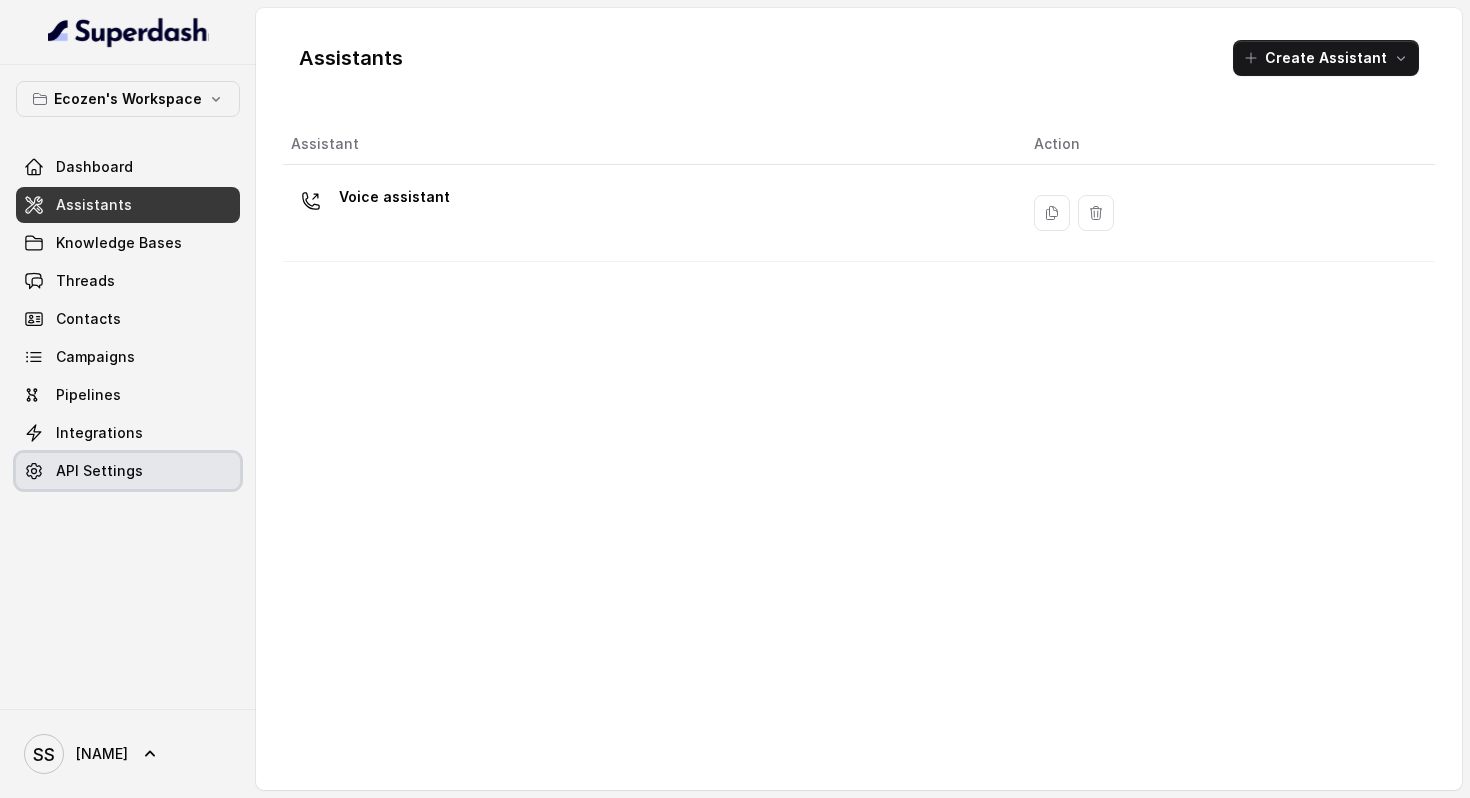 click on "API Settings" at bounding box center [128, 471] 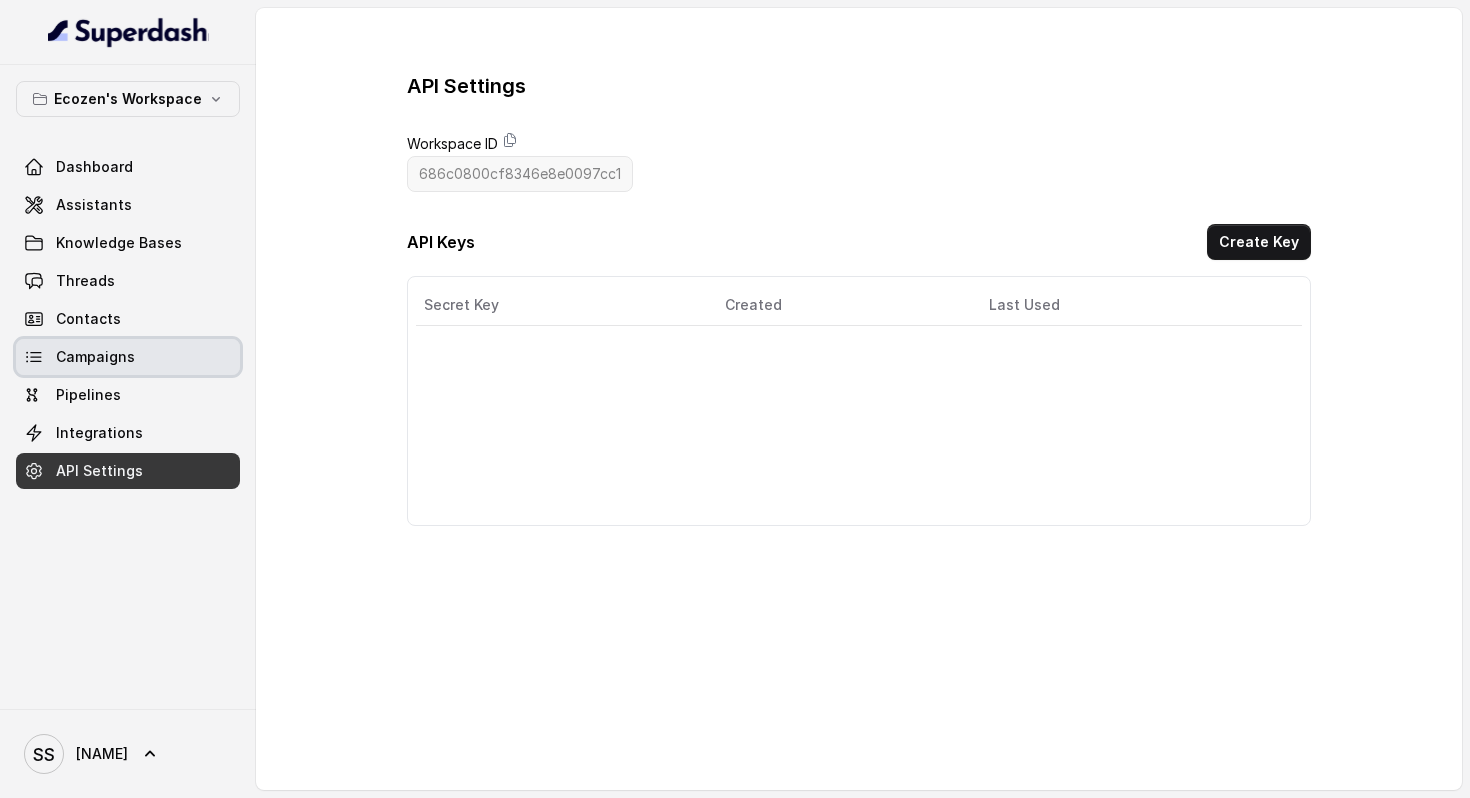 click on "Campaigns" at bounding box center (128, 357) 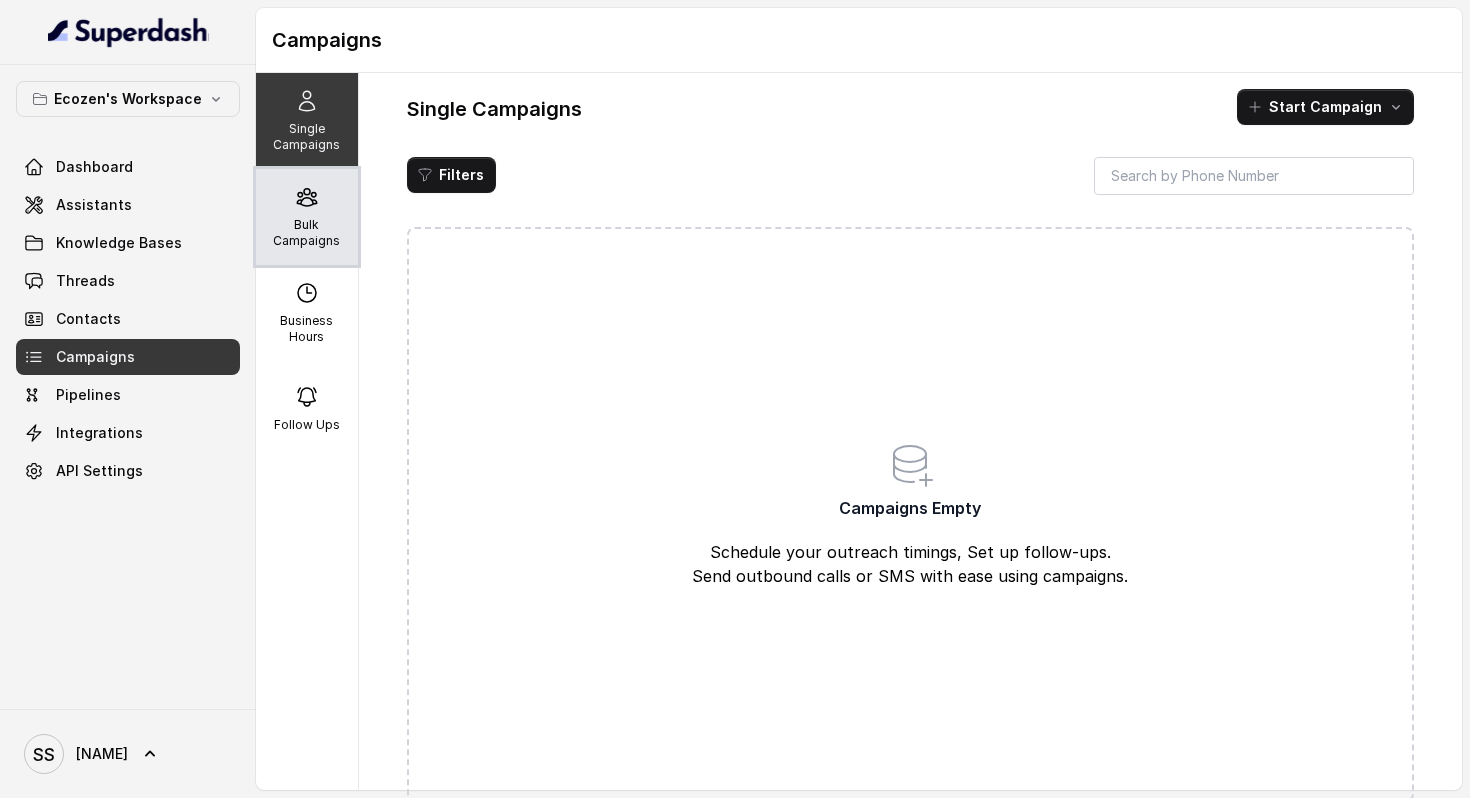 click on "Bulk Campaigns" at bounding box center (307, 217) 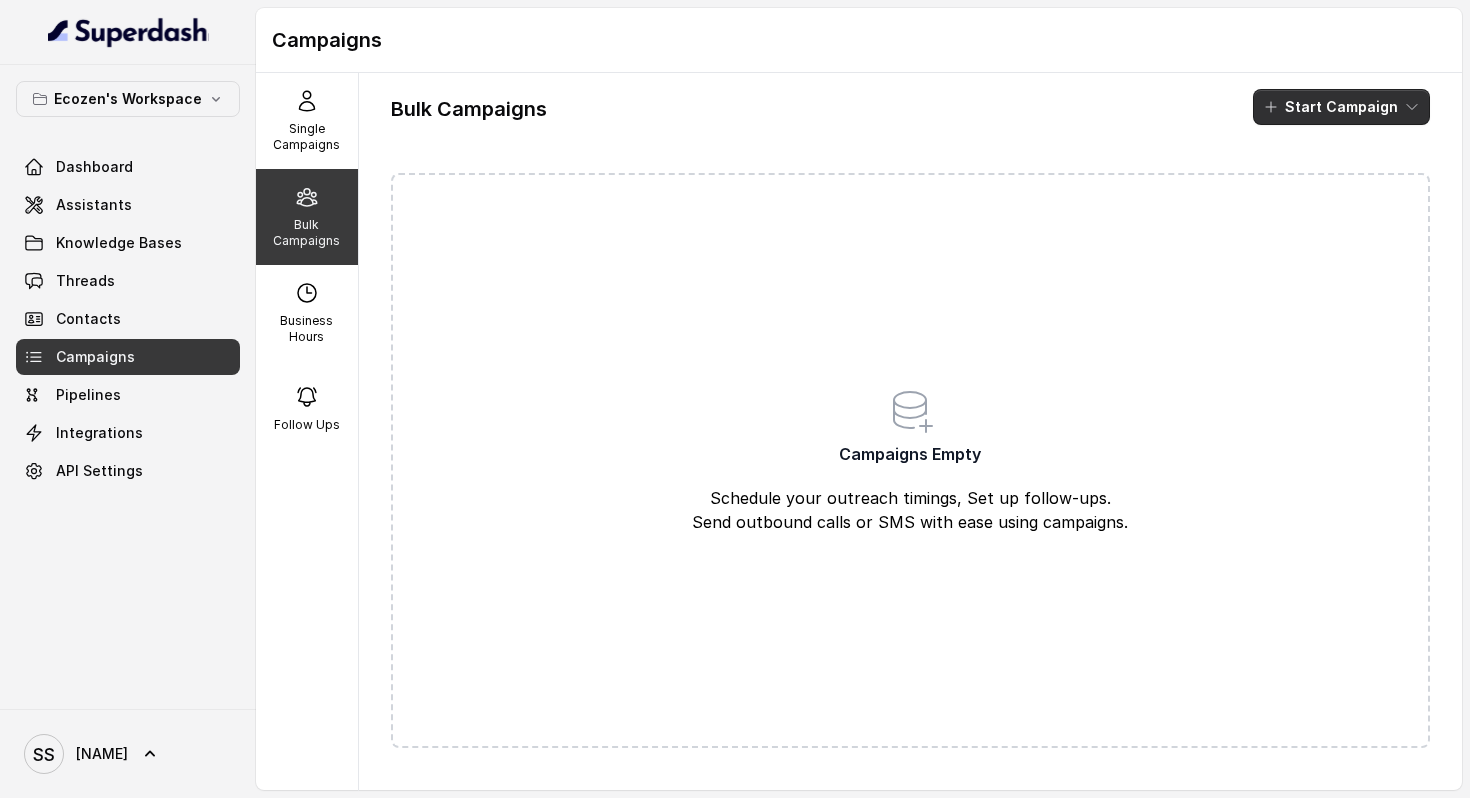 click on "Start Campaign" at bounding box center (1341, 107) 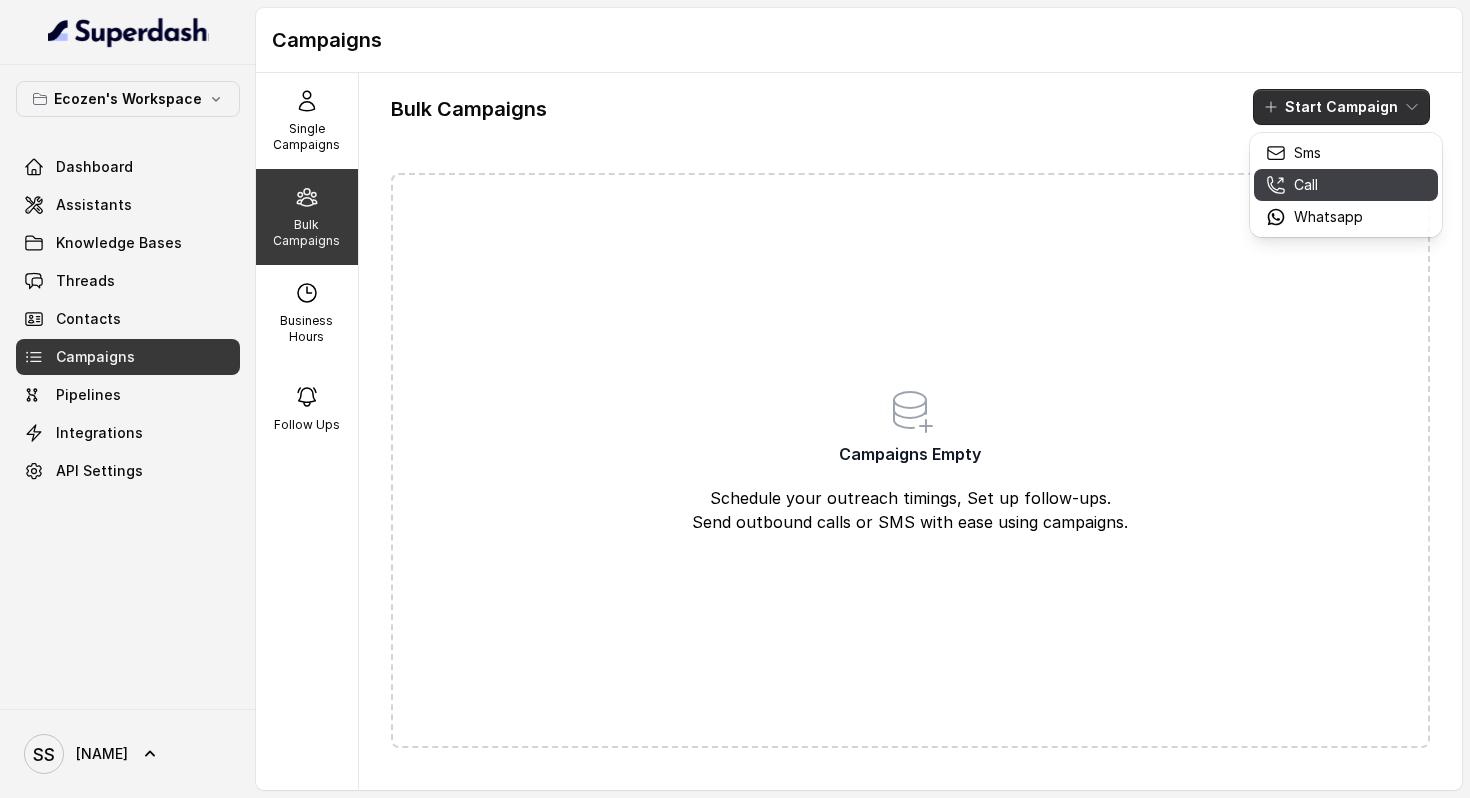 click on "Call" at bounding box center (1306, 185) 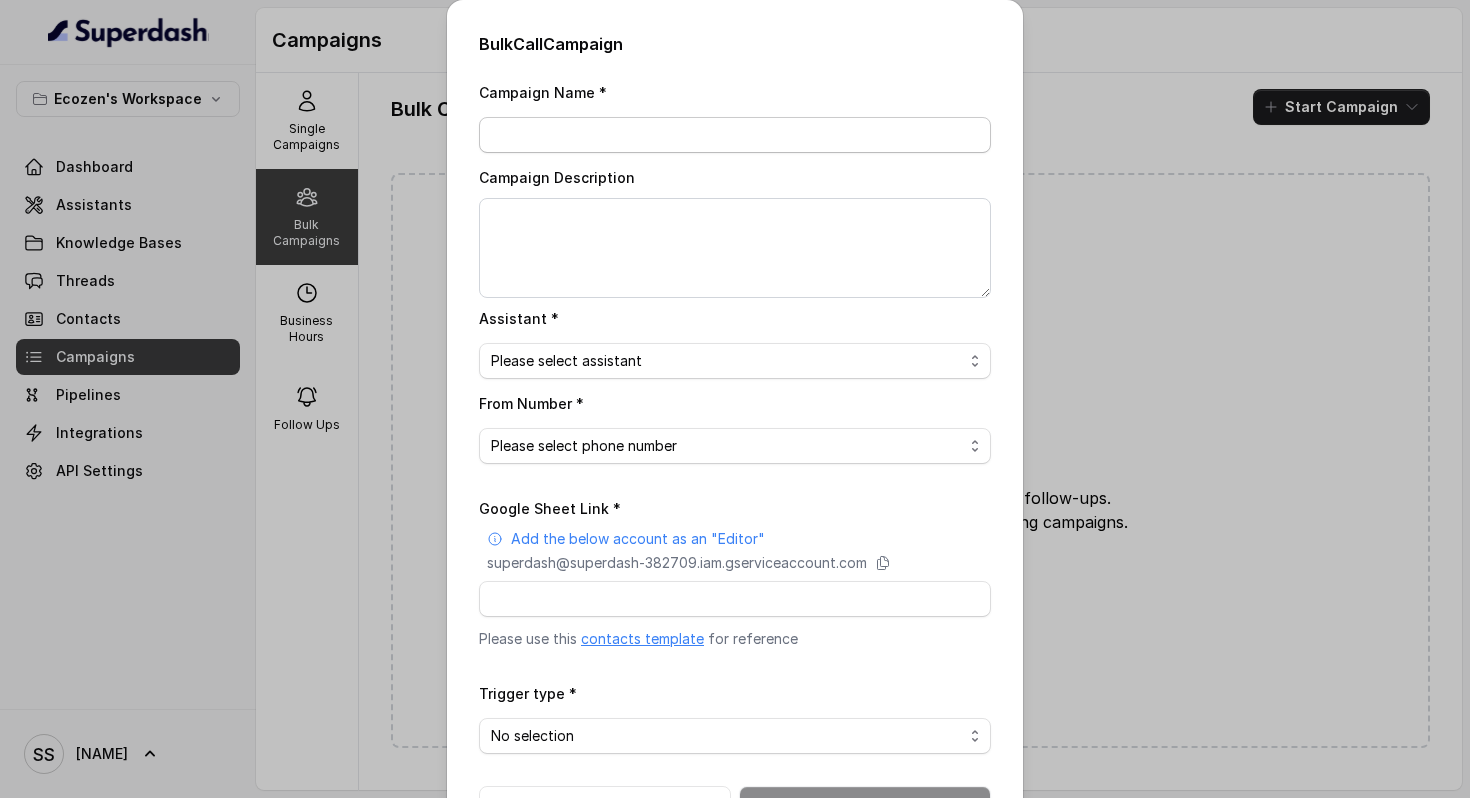 click on "Campaign Name *" at bounding box center (735, 135) 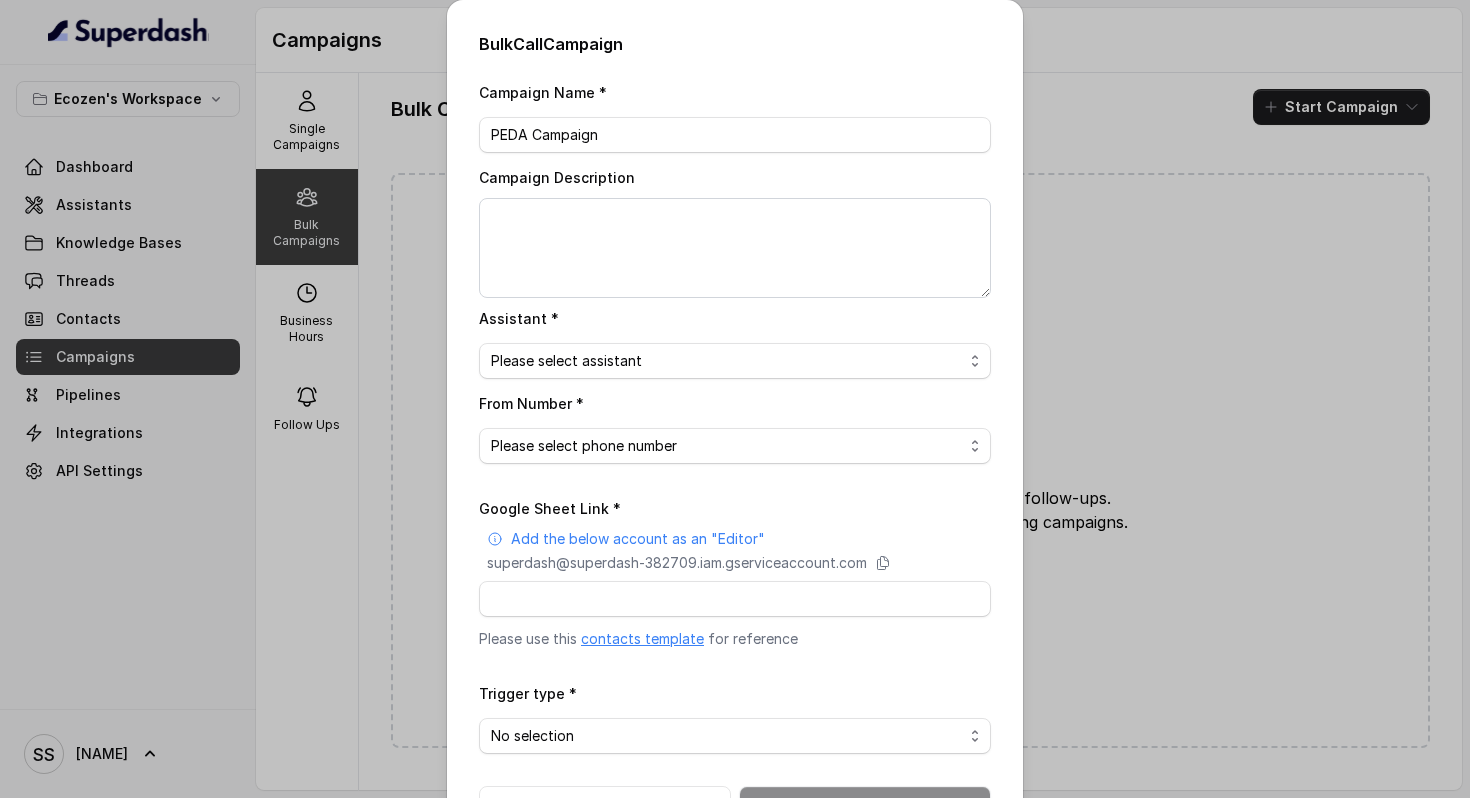 type on "PEDA Campaign" 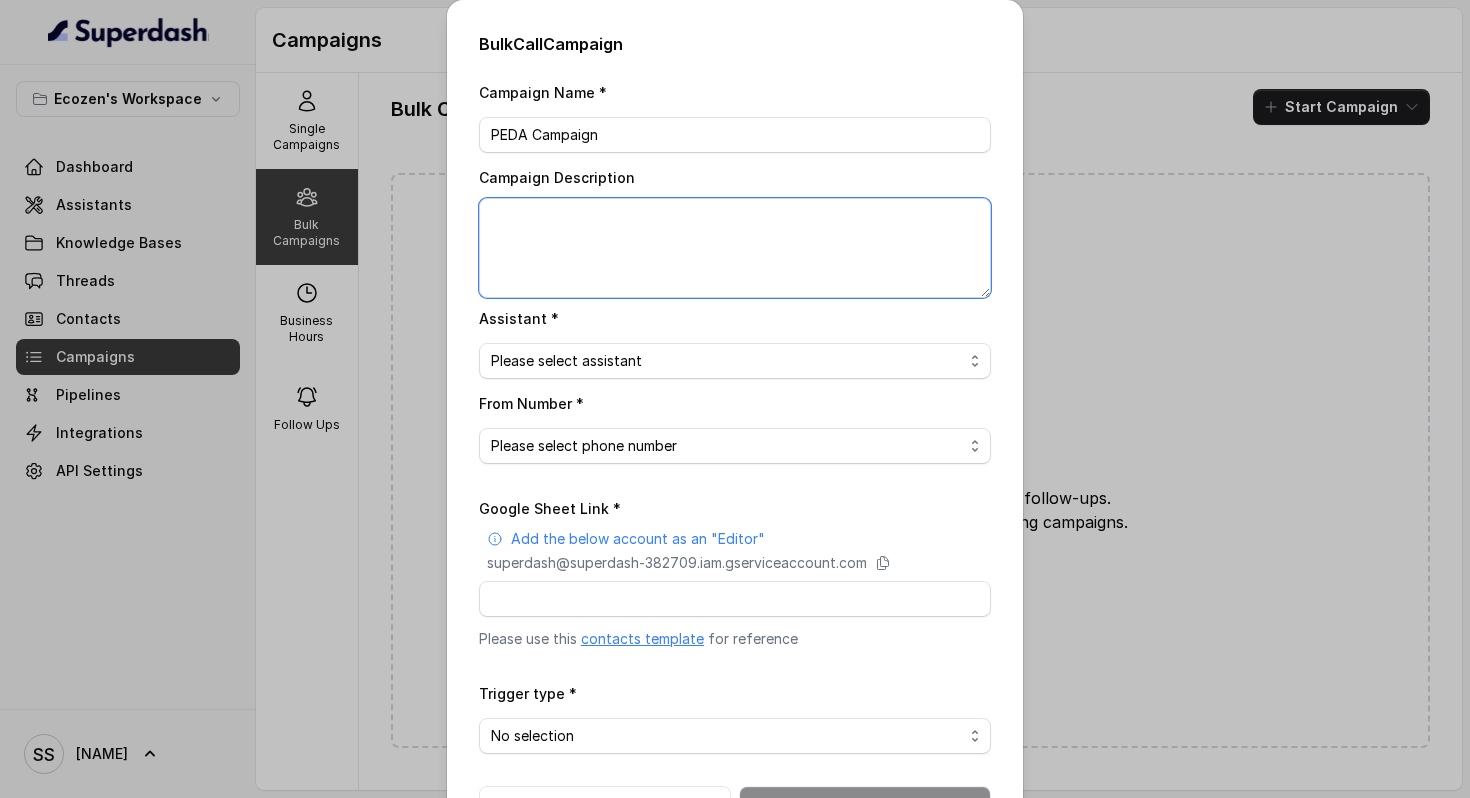 click on "Campaign Description" at bounding box center (735, 248) 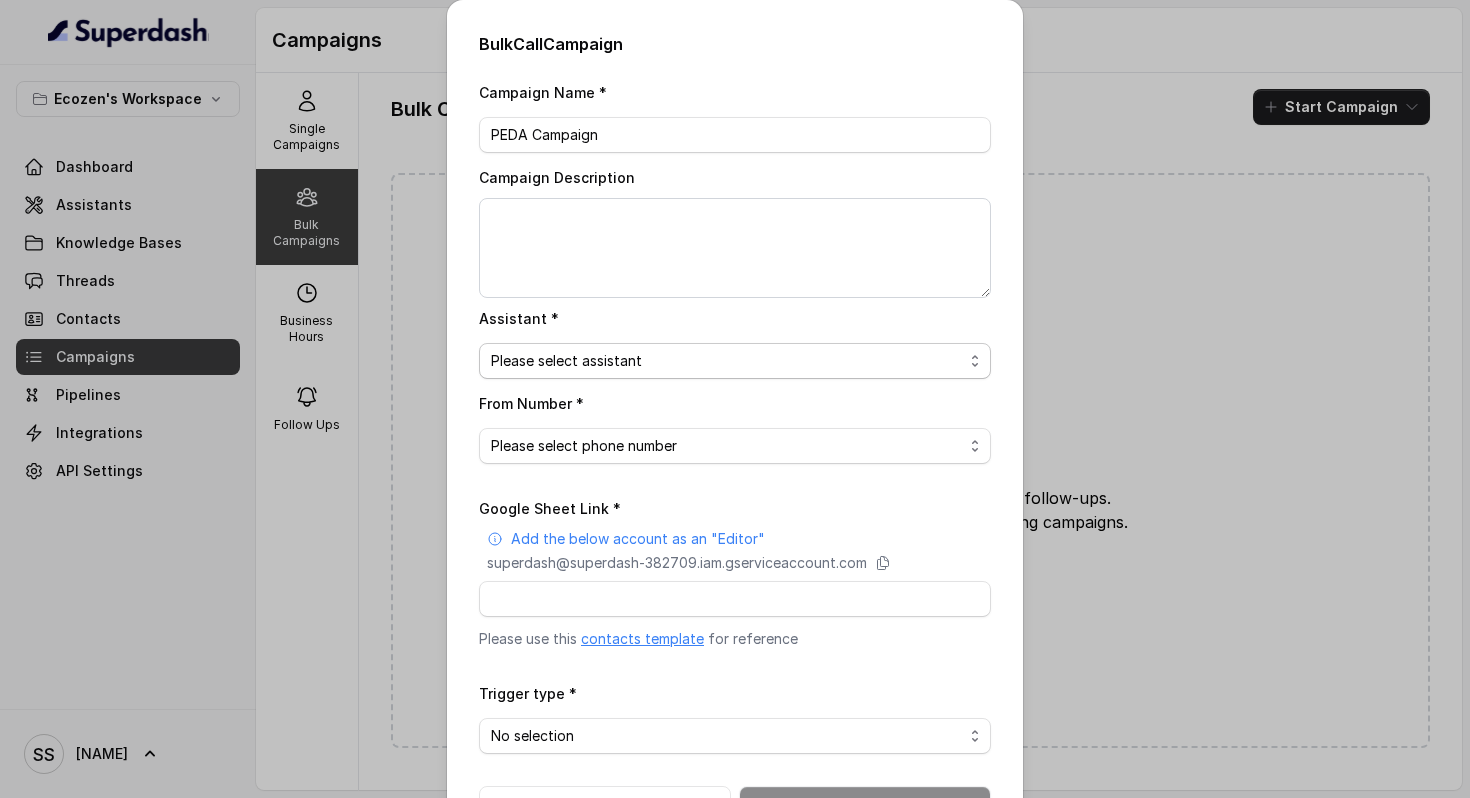 click on "Please select assistant Voice assistant" at bounding box center [735, 361] 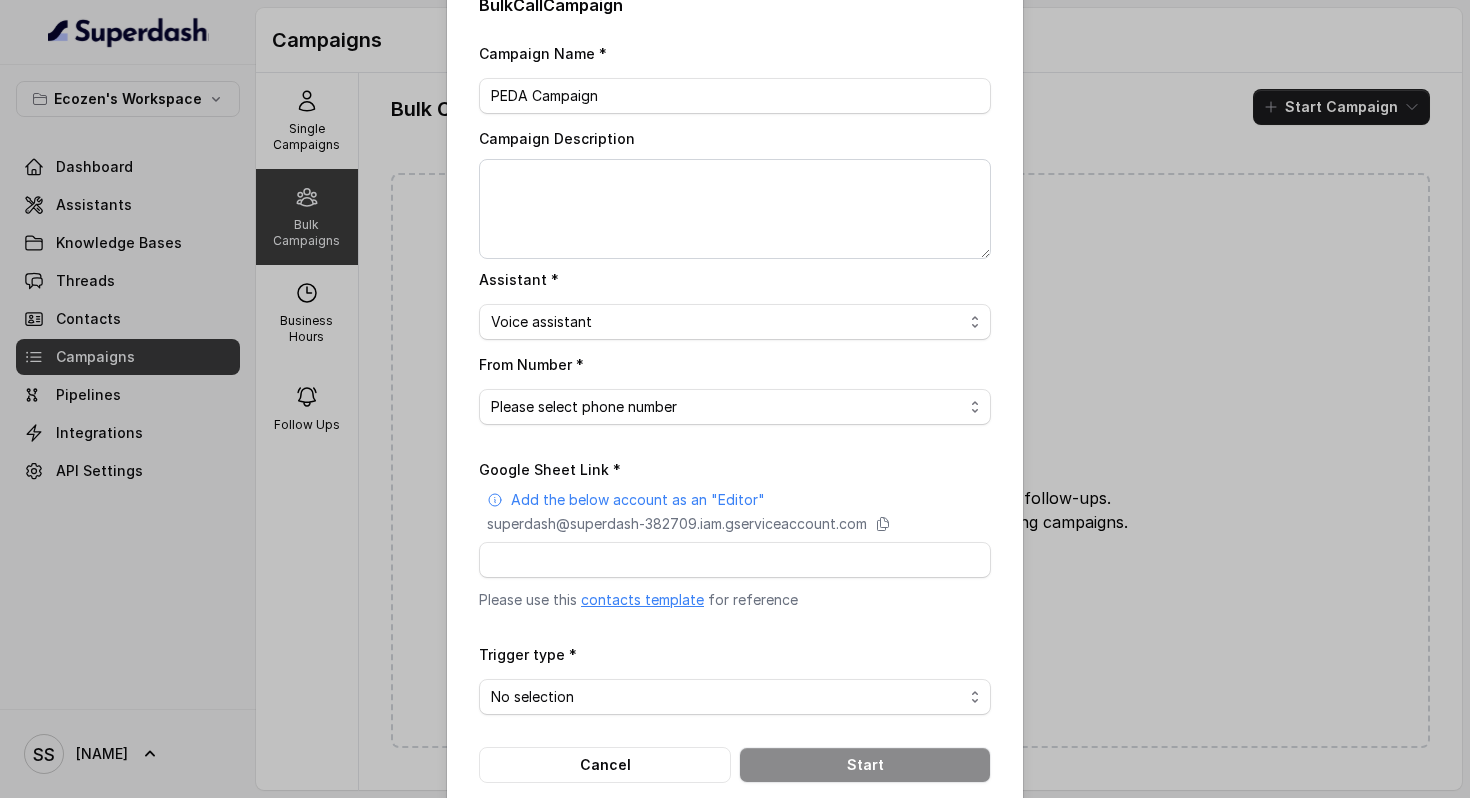 scroll, scrollTop: 41, scrollLeft: 0, axis: vertical 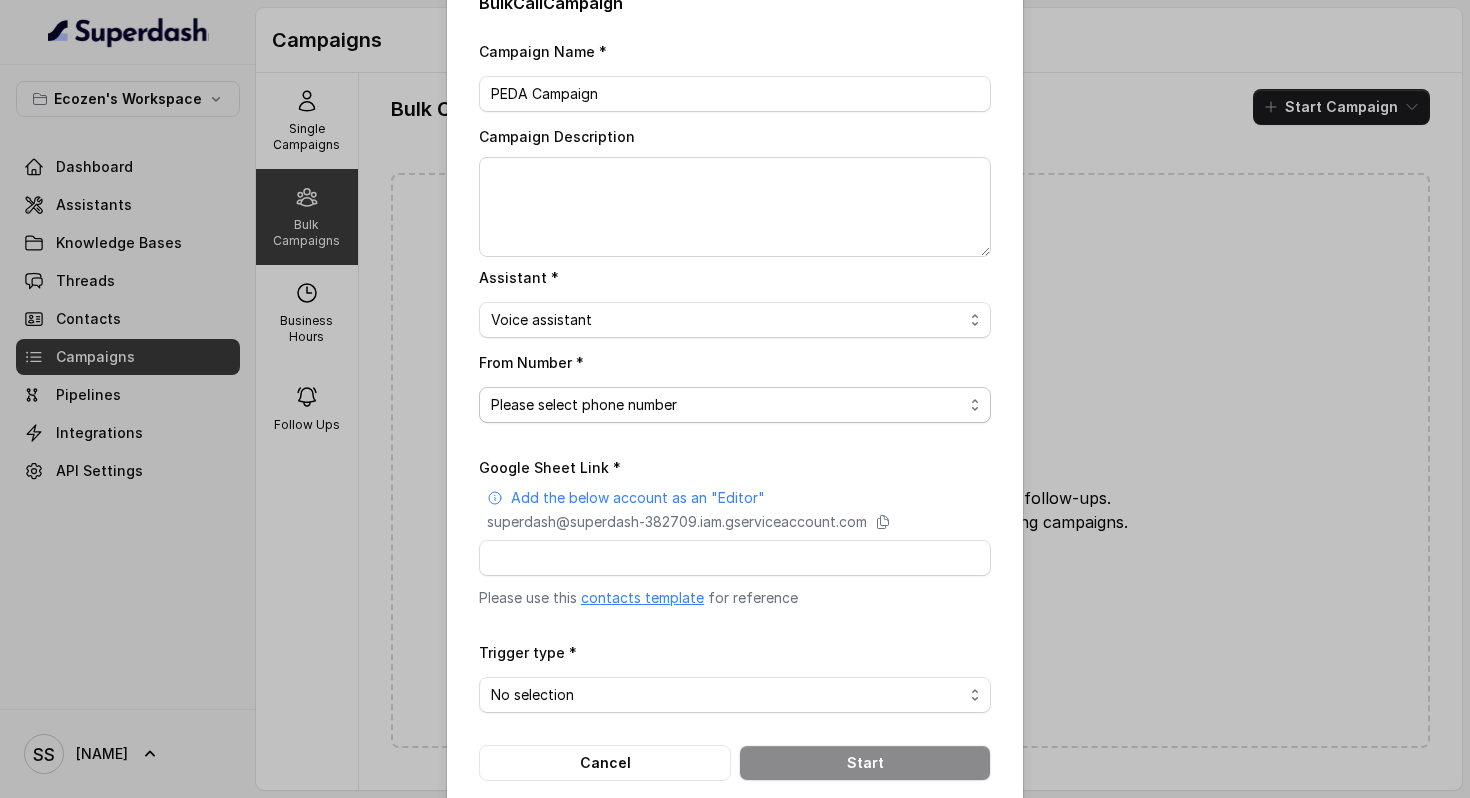 click on "Please select phone number" at bounding box center [735, 405] 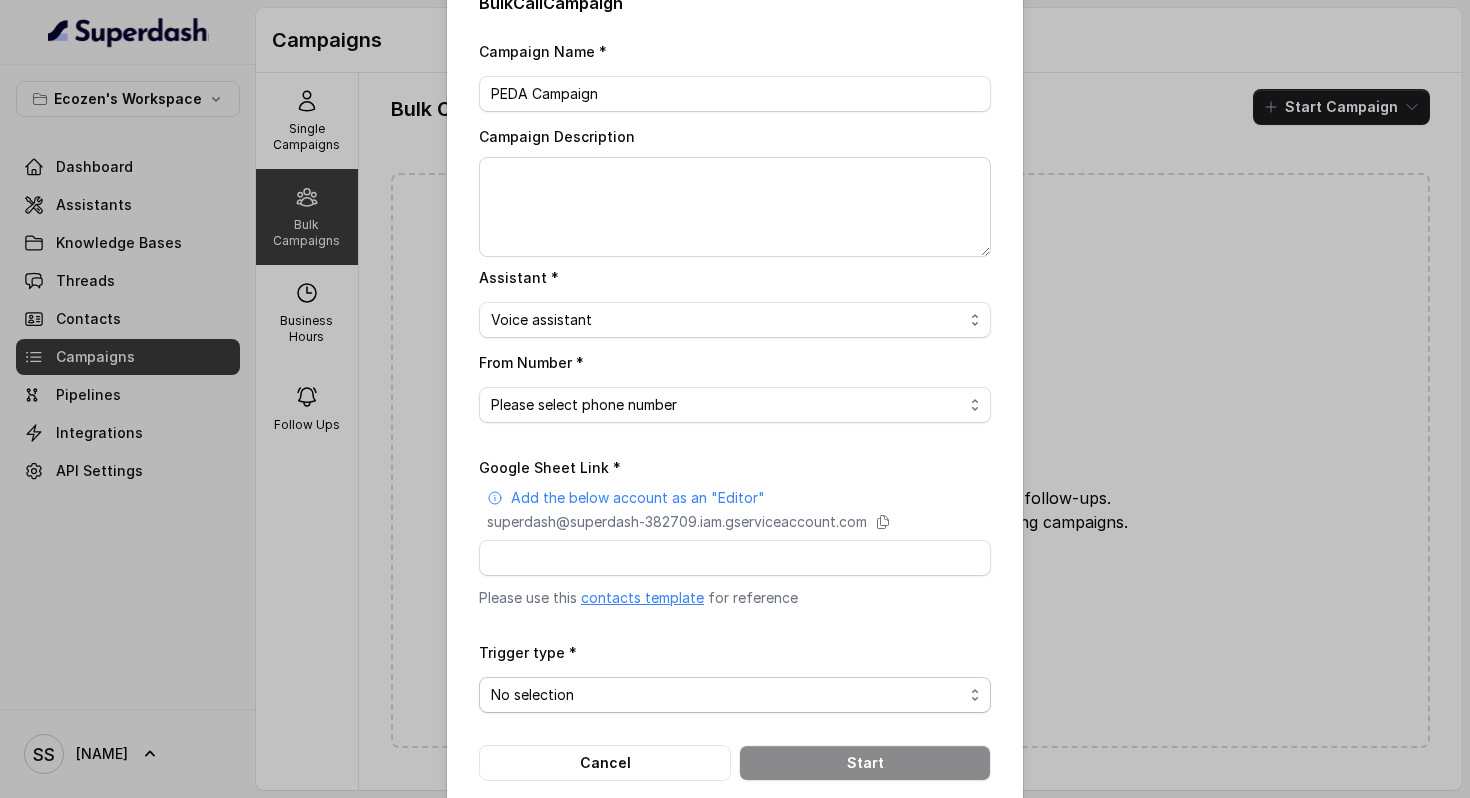 click on "No selection Trigger Immediately Trigger based on campaign configuration" at bounding box center [735, 695] 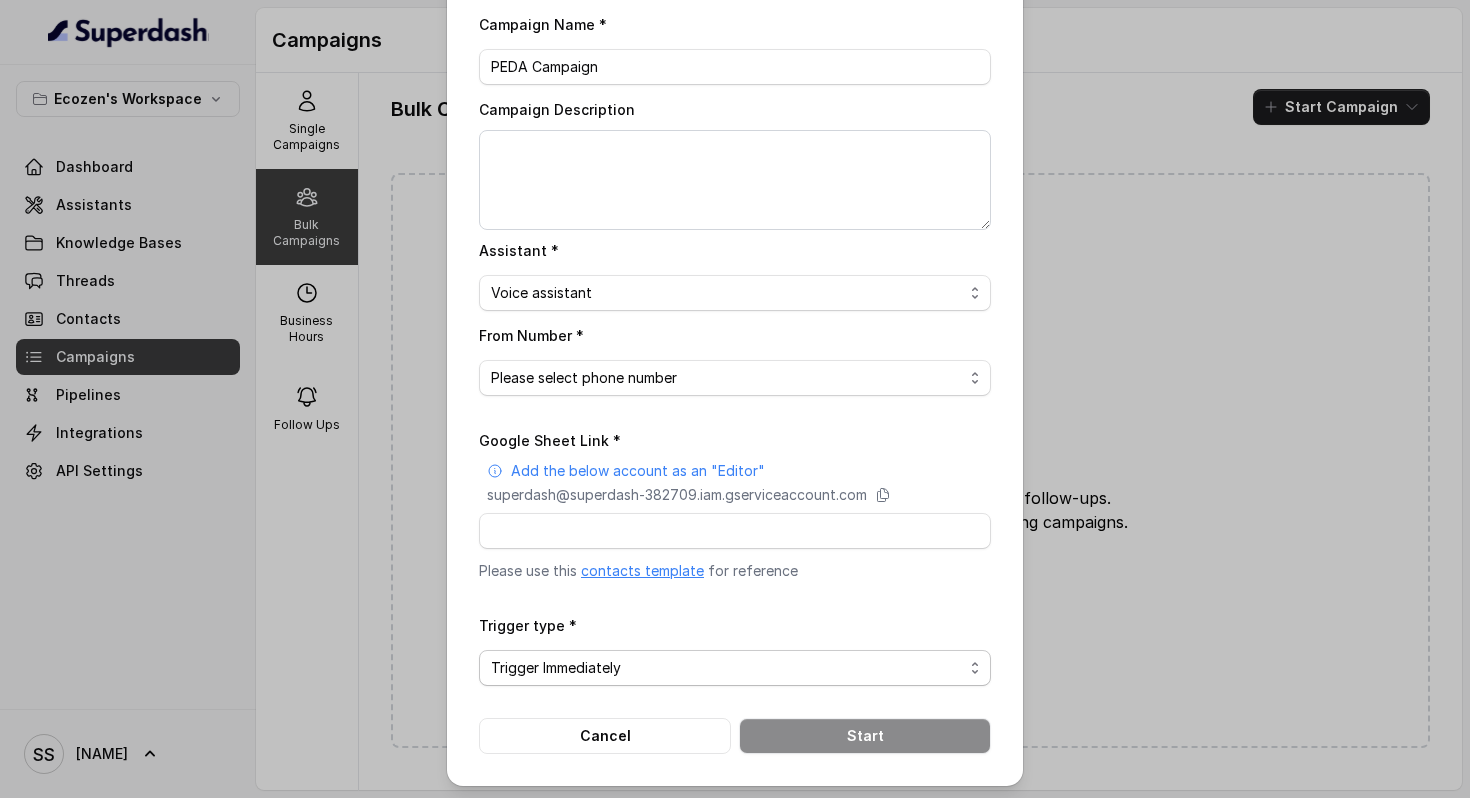 scroll, scrollTop: 69, scrollLeft: 0, axis: vertical 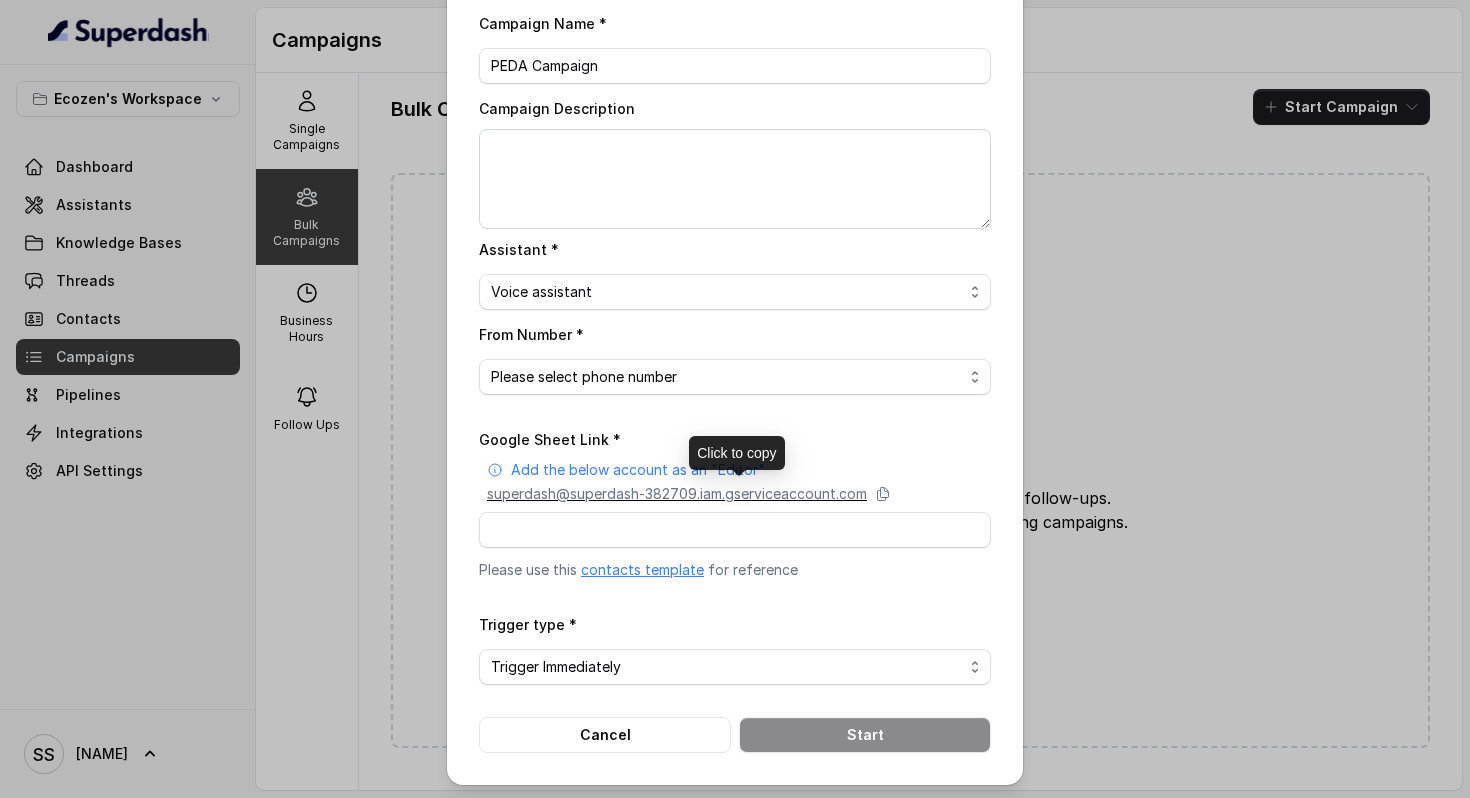 click on "superdash@superdash-382709.iam.gserviceaccount.com" at bounding box center [677, 494] 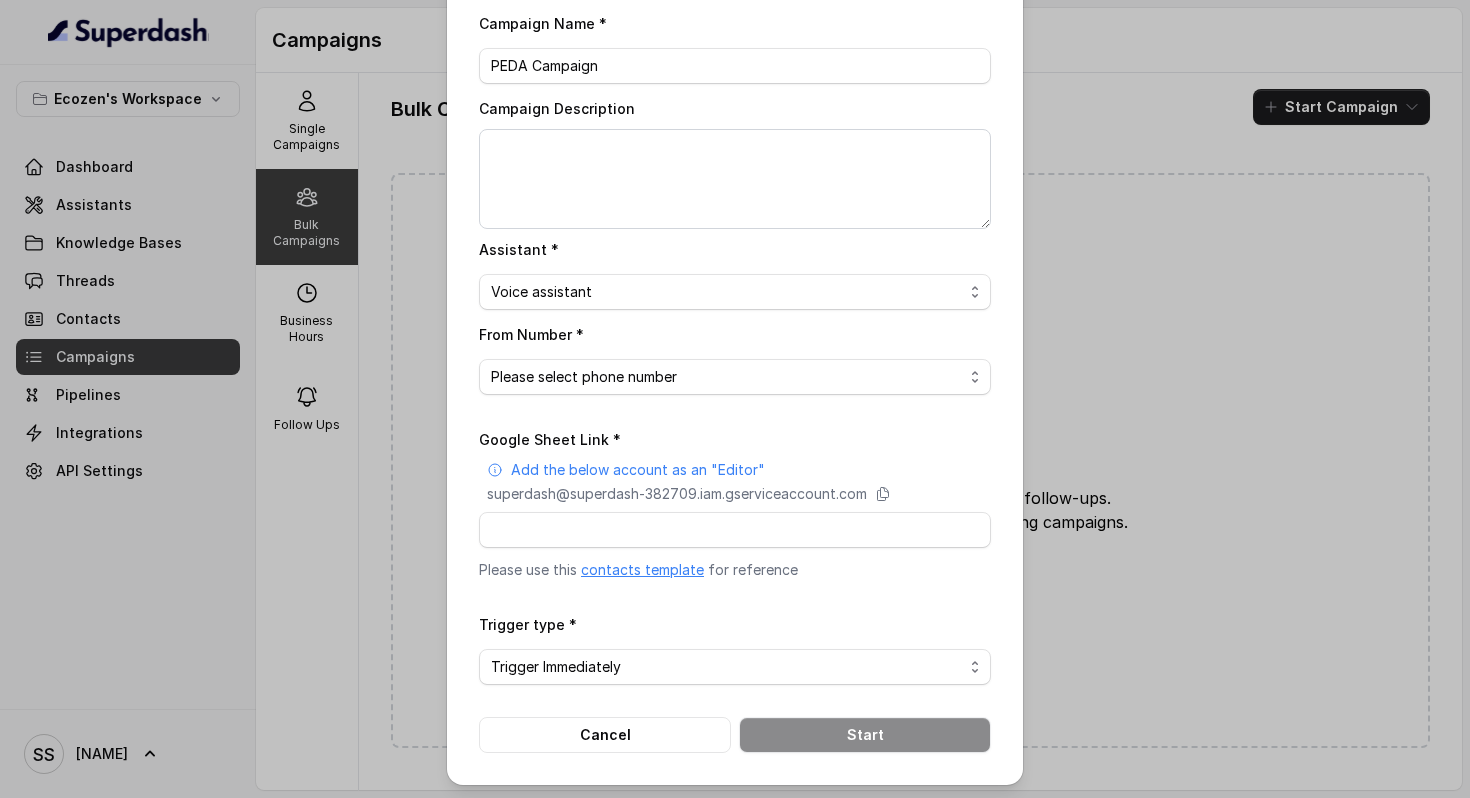 click on "contacts template" at bounding box center (642, 569) 